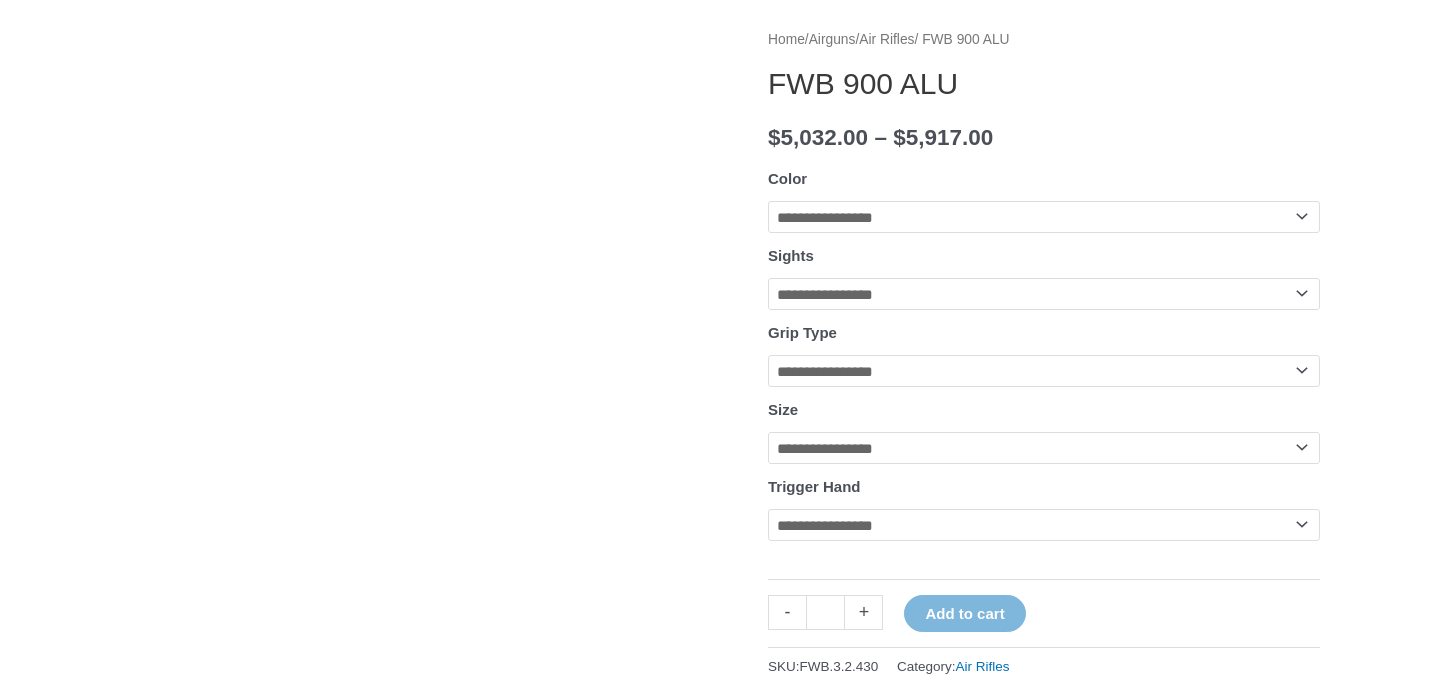 scroll, scrollTop: 243, scrollLeft: 0, axis: vertical 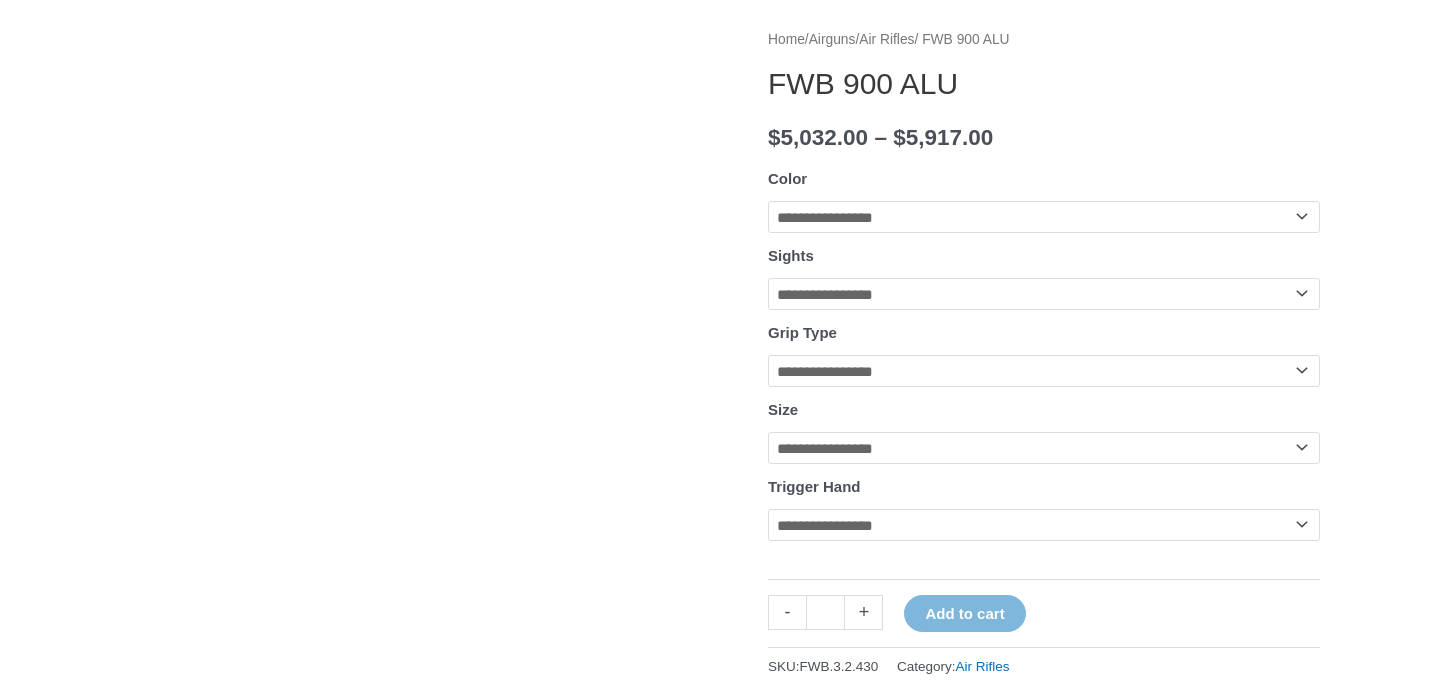 click on "**********" 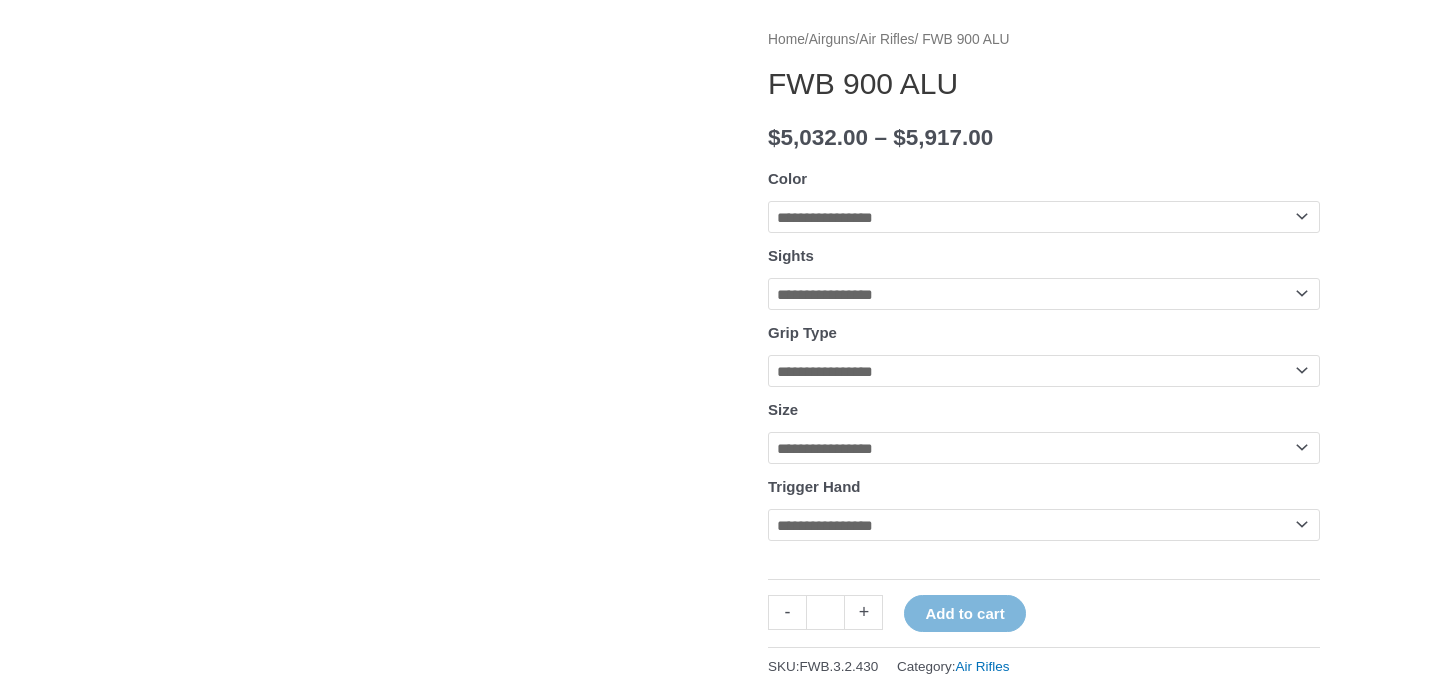 select on "**********" 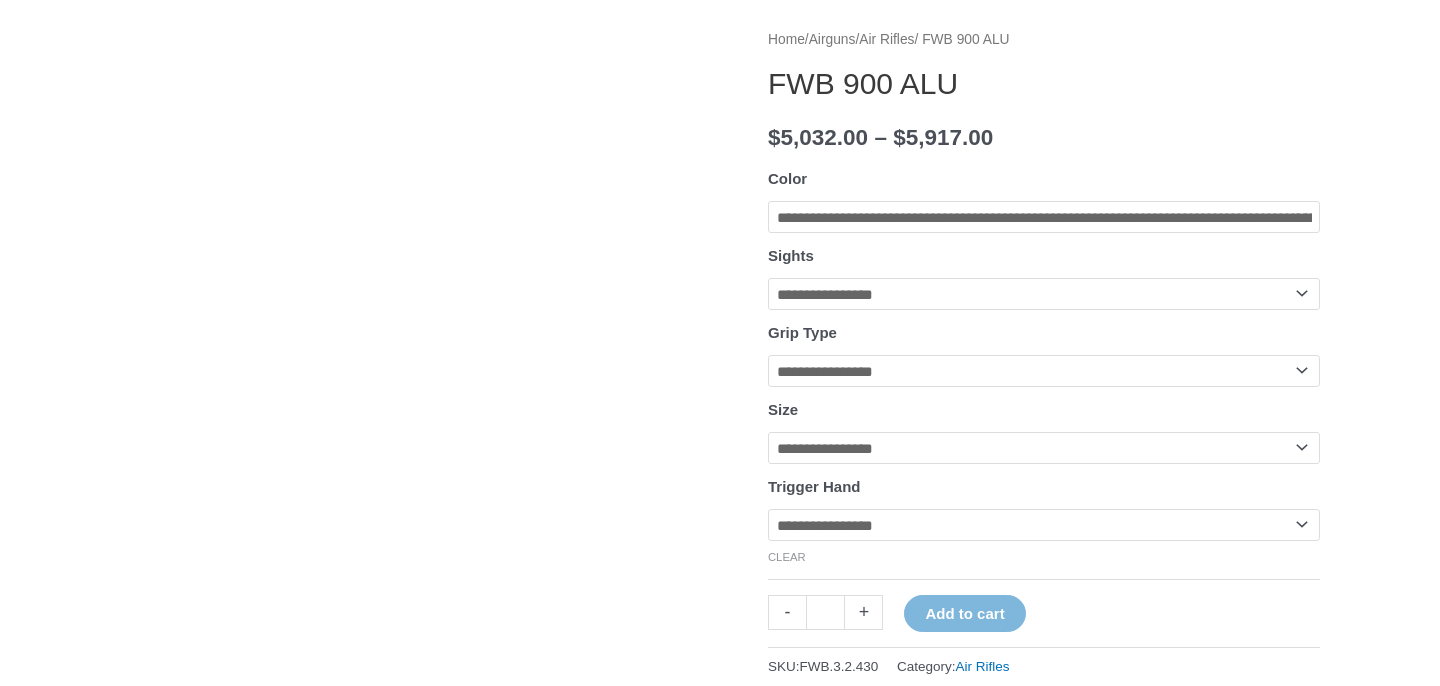click on "**********" 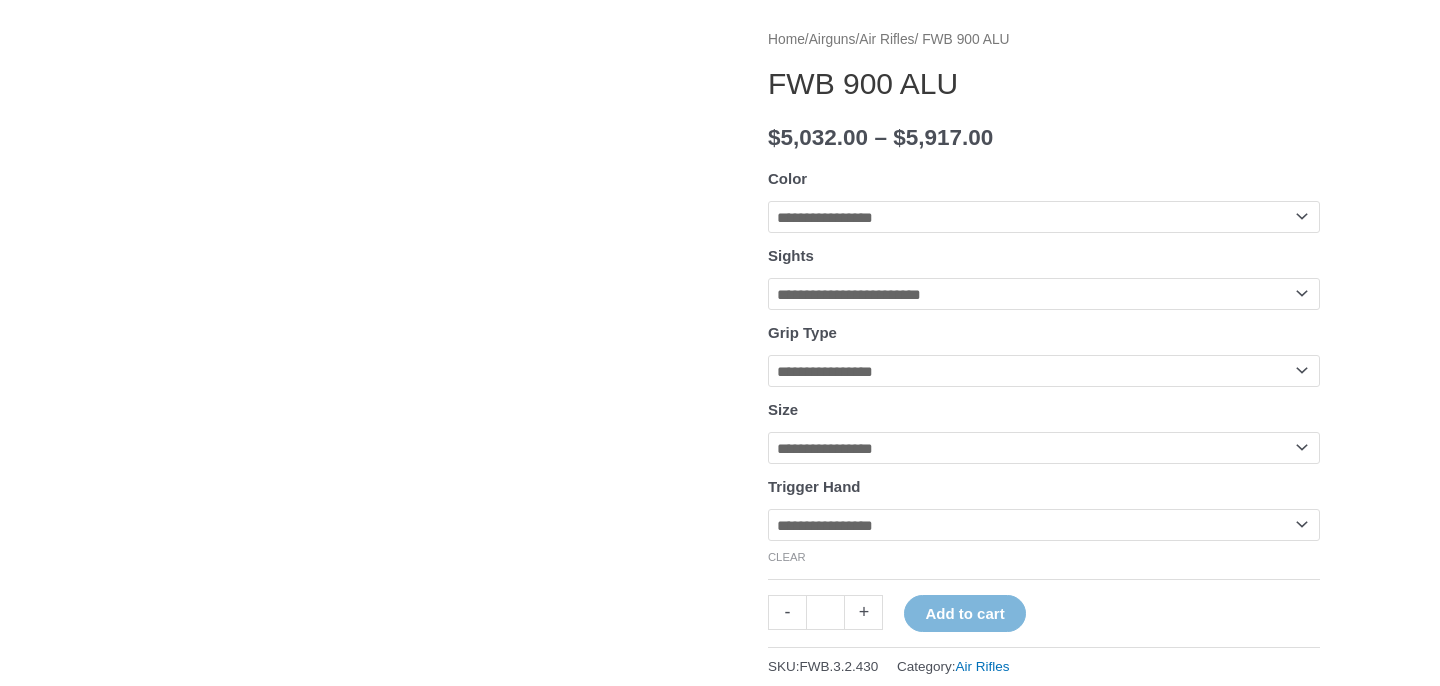 click on "**********" 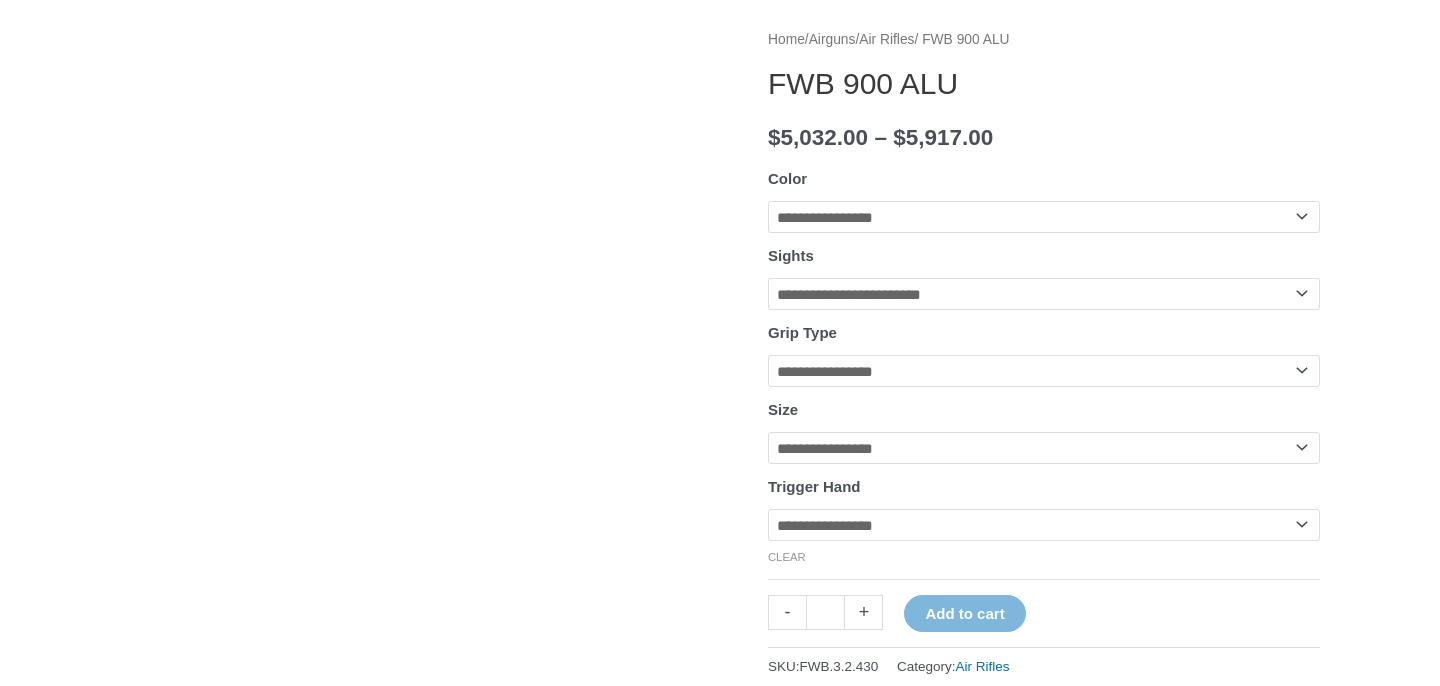select on "********" 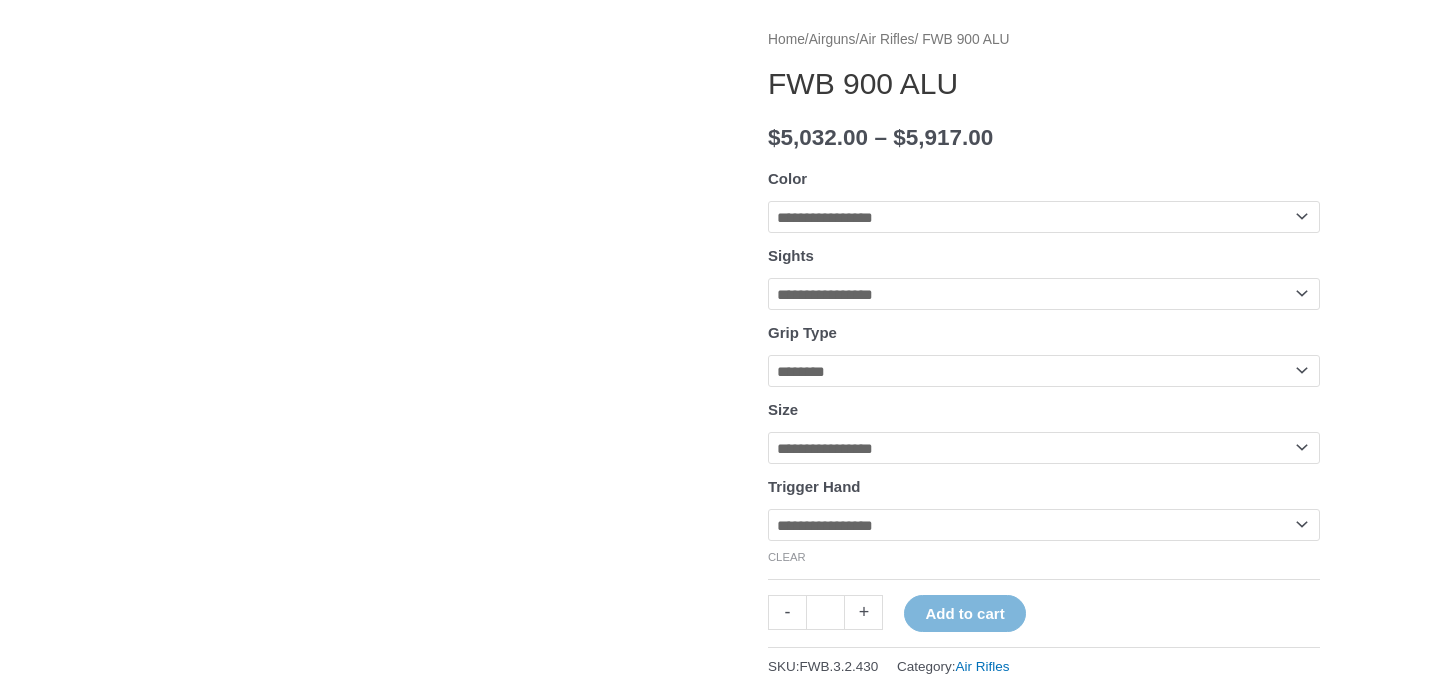 click on "**********" 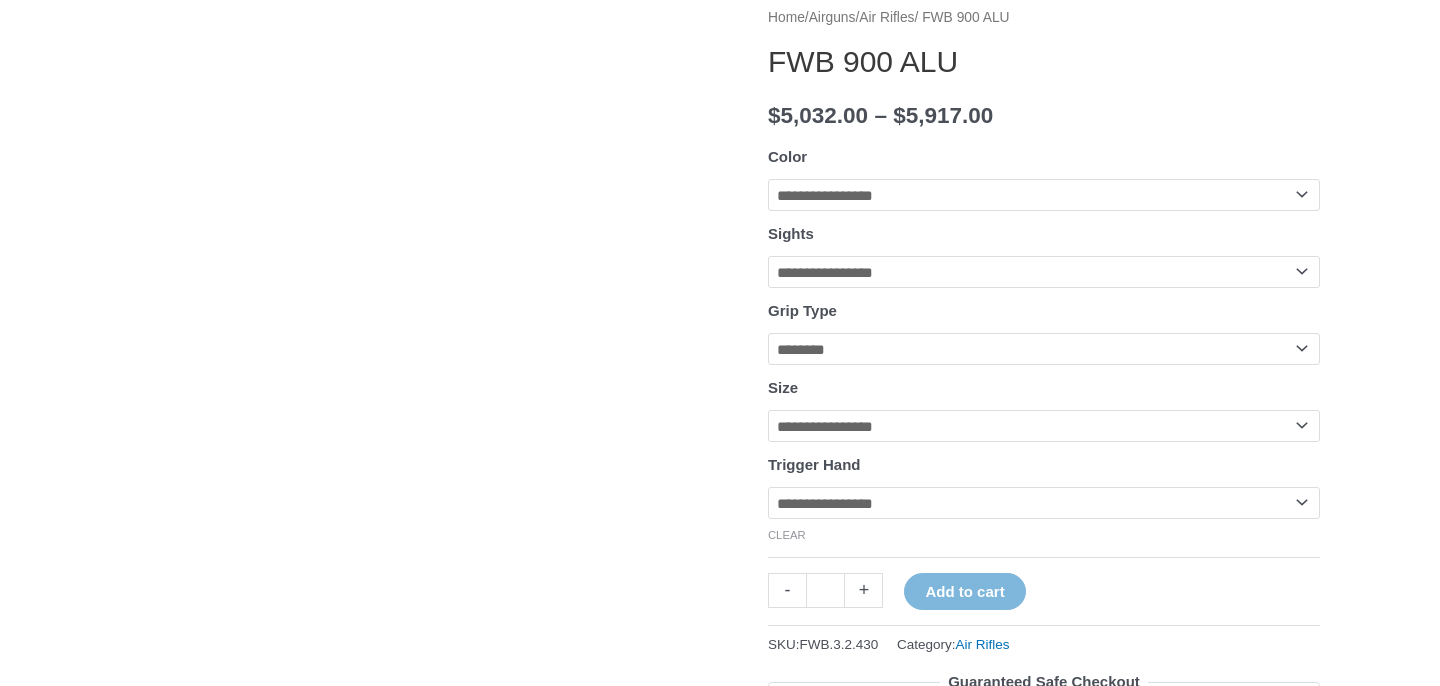 scroll, scrollTop: 228, scrollLeft: 0, axis: vertical 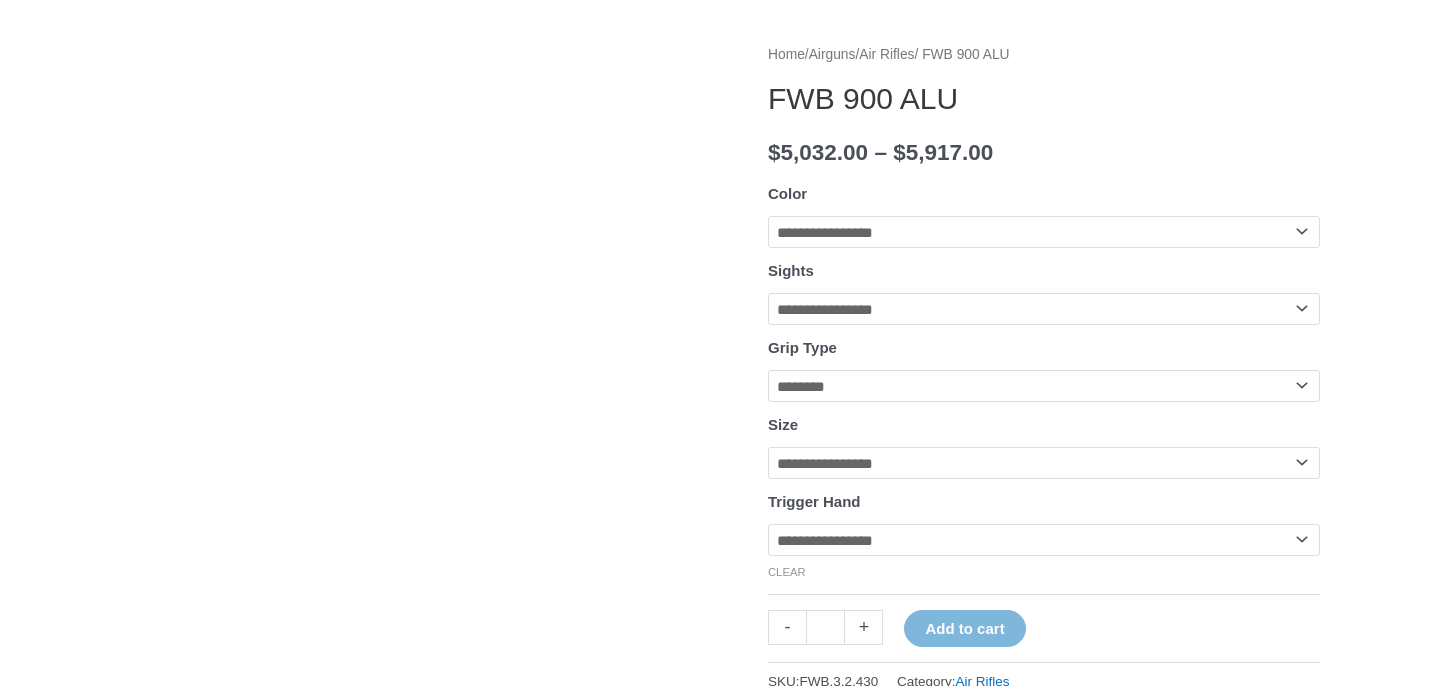 click on "**********" 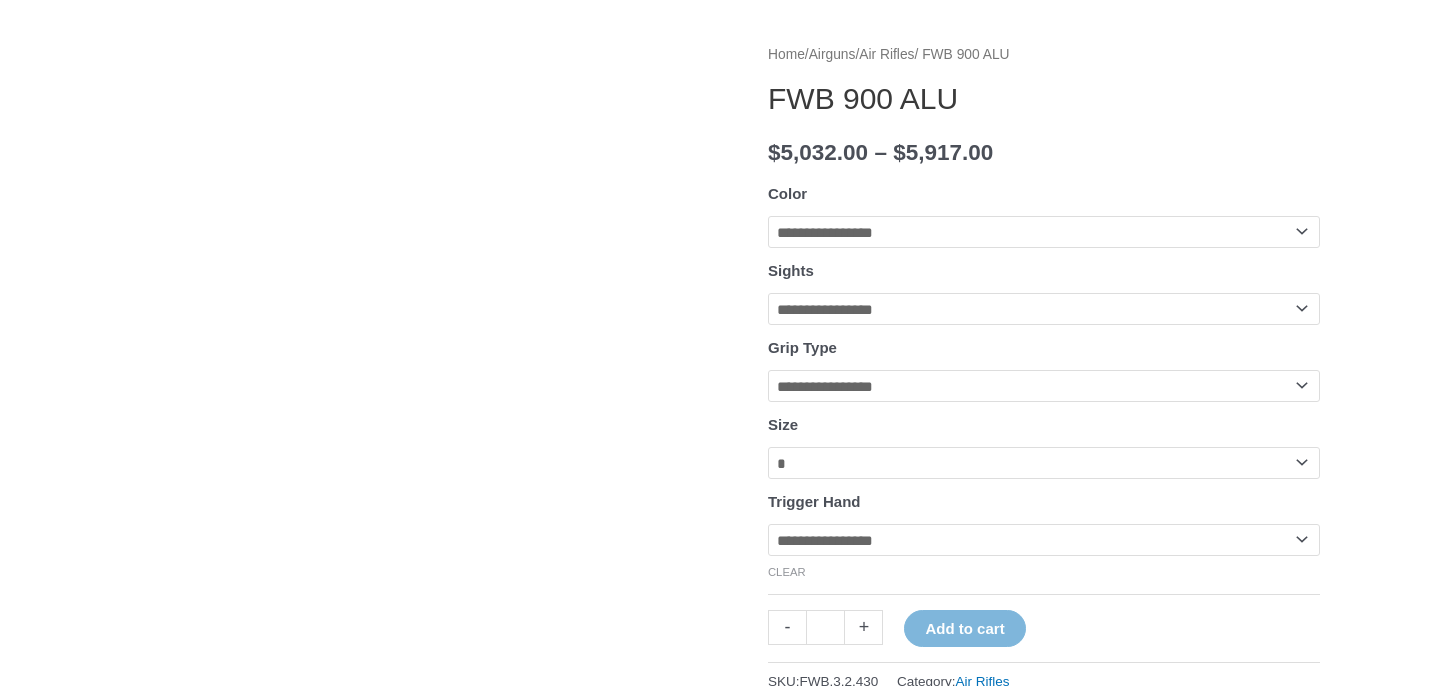 click on "**********" 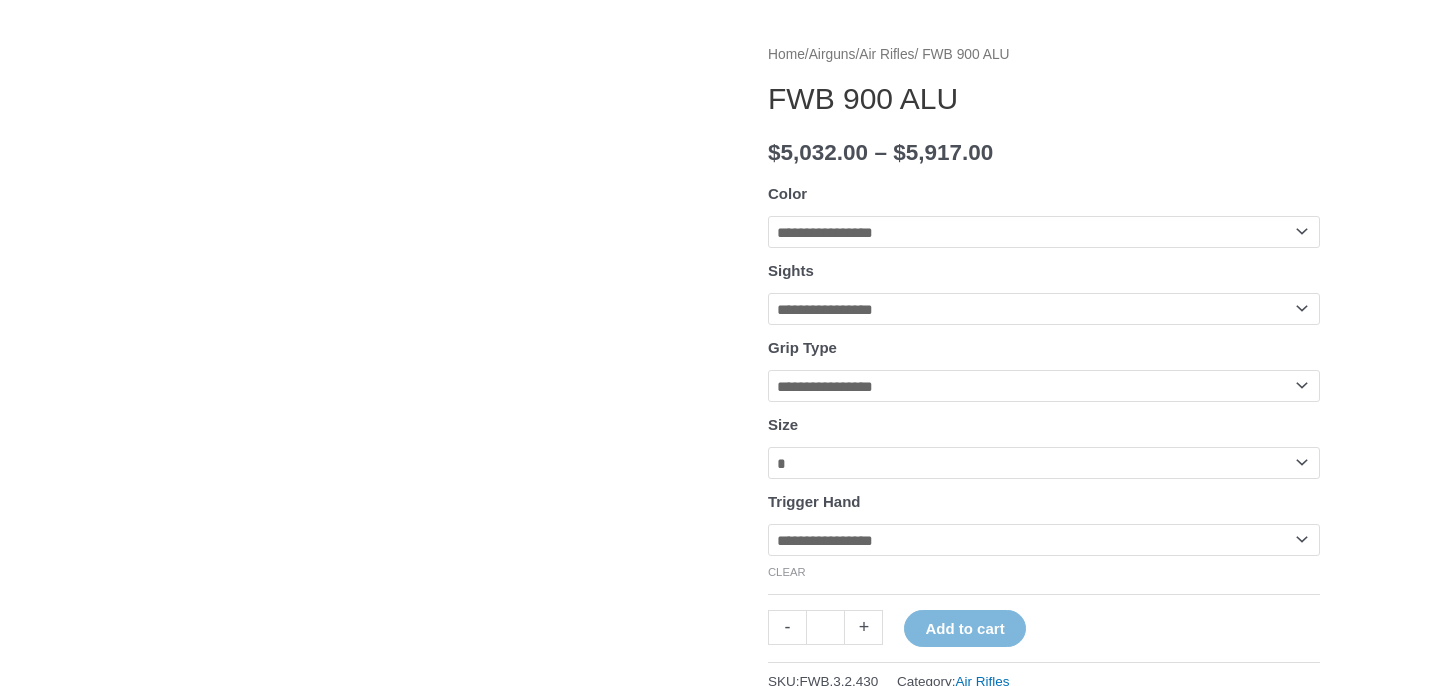 select on "*****" 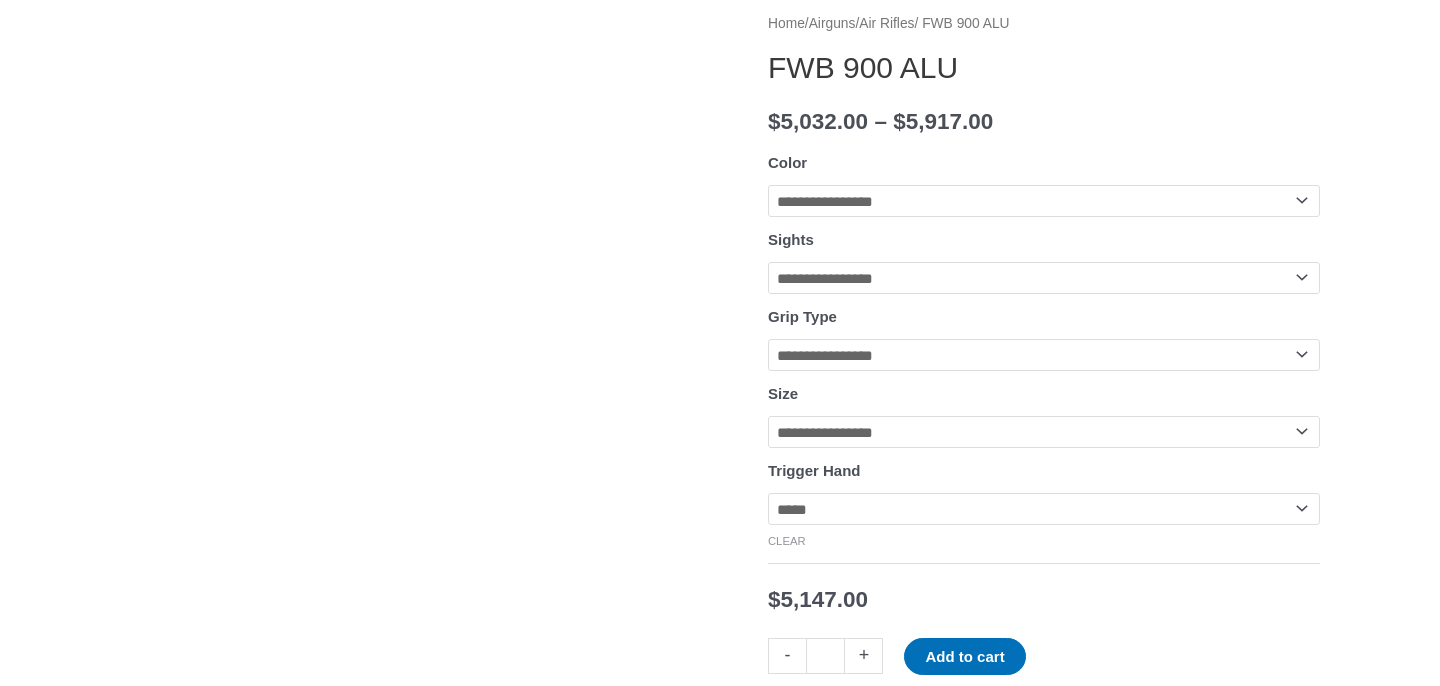 scroll, scrollTop: 257, scrollLeft: 0, axis: vertical 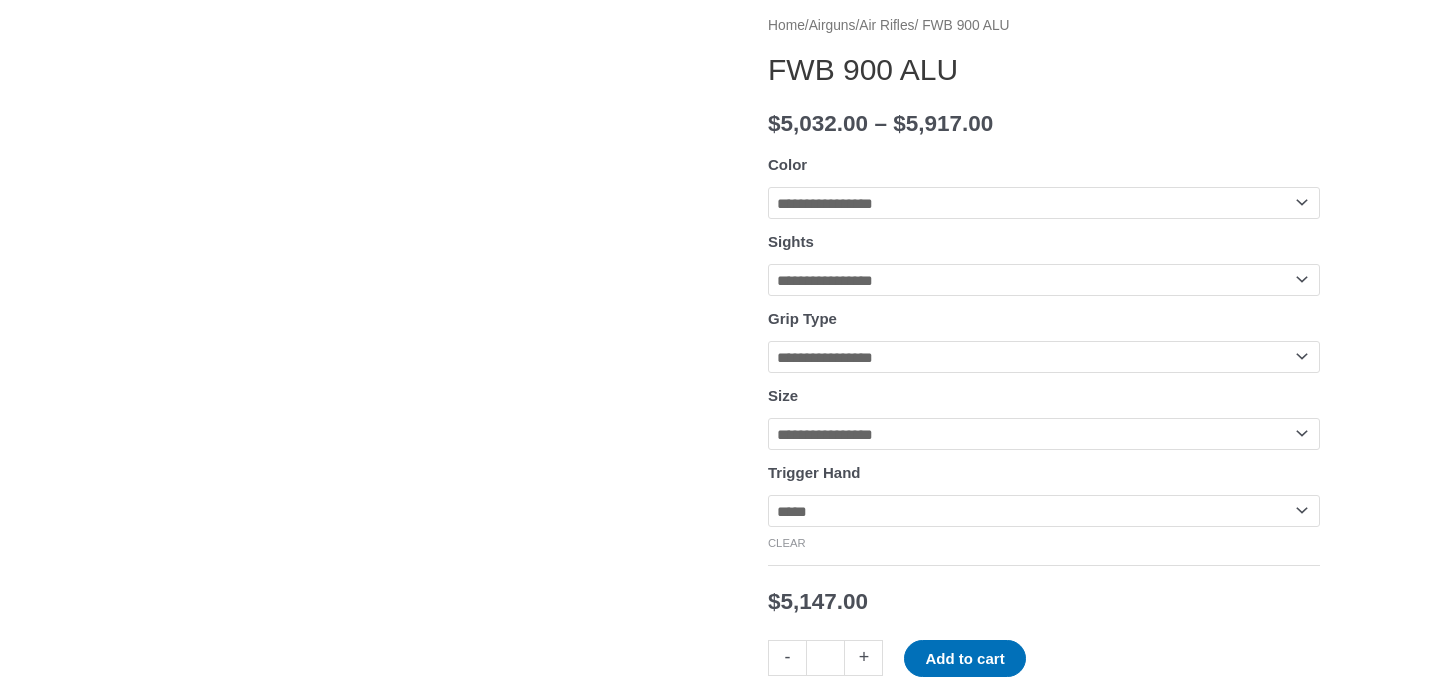 click on "**********" 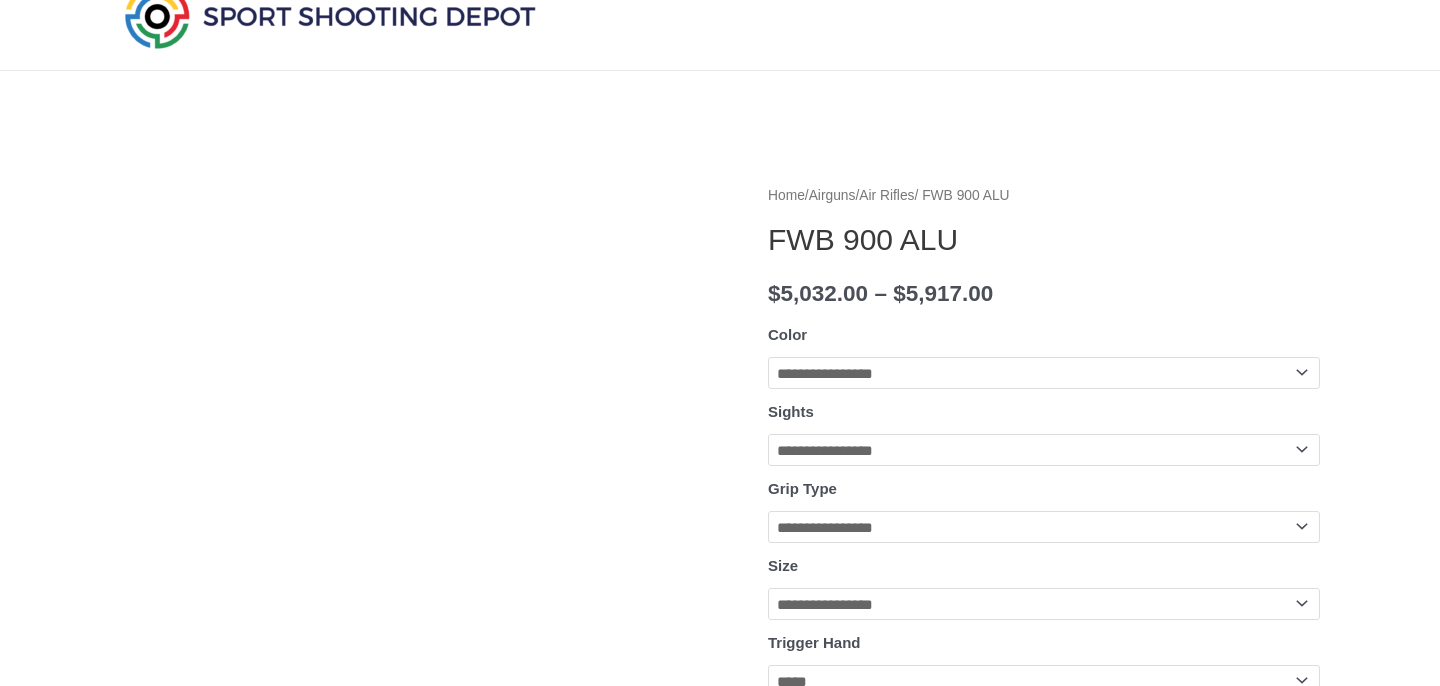 scroll, scrollTop: 0, scrollLeft: 0, axis: both 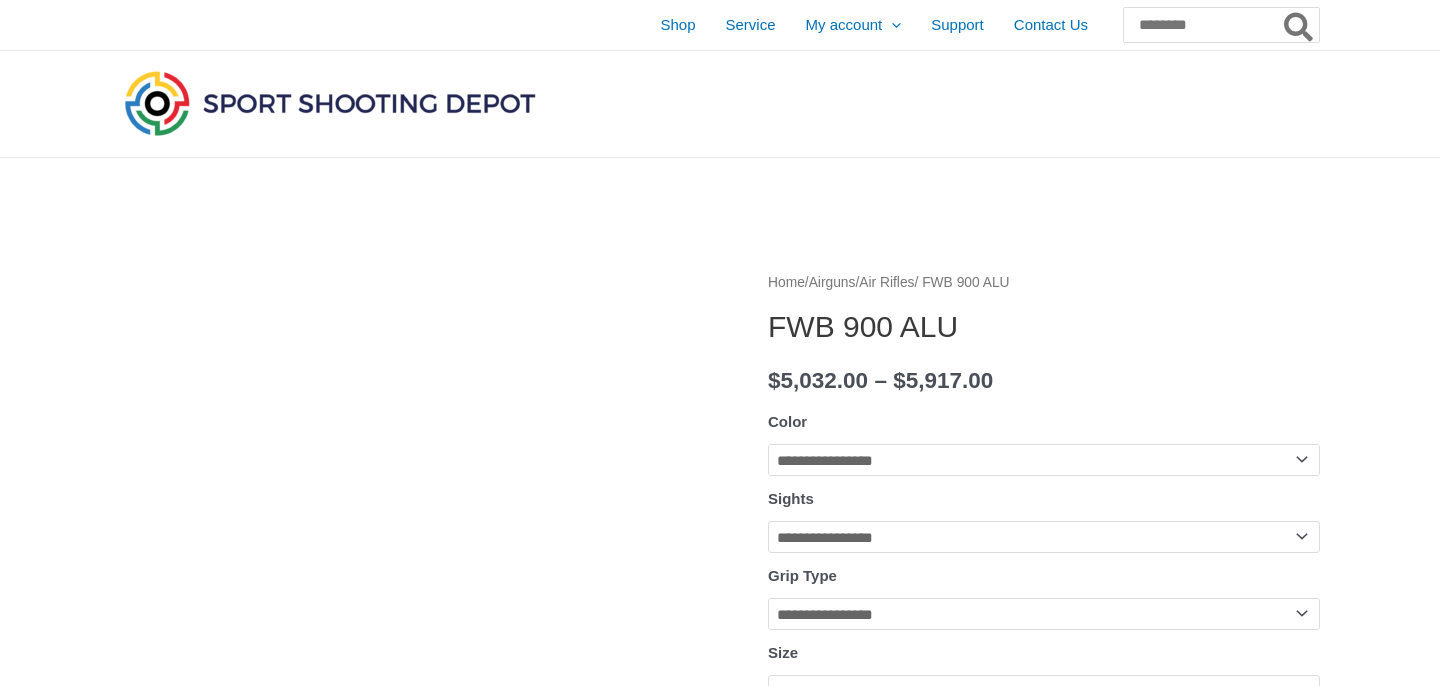 click at bounding box center [420, 570] 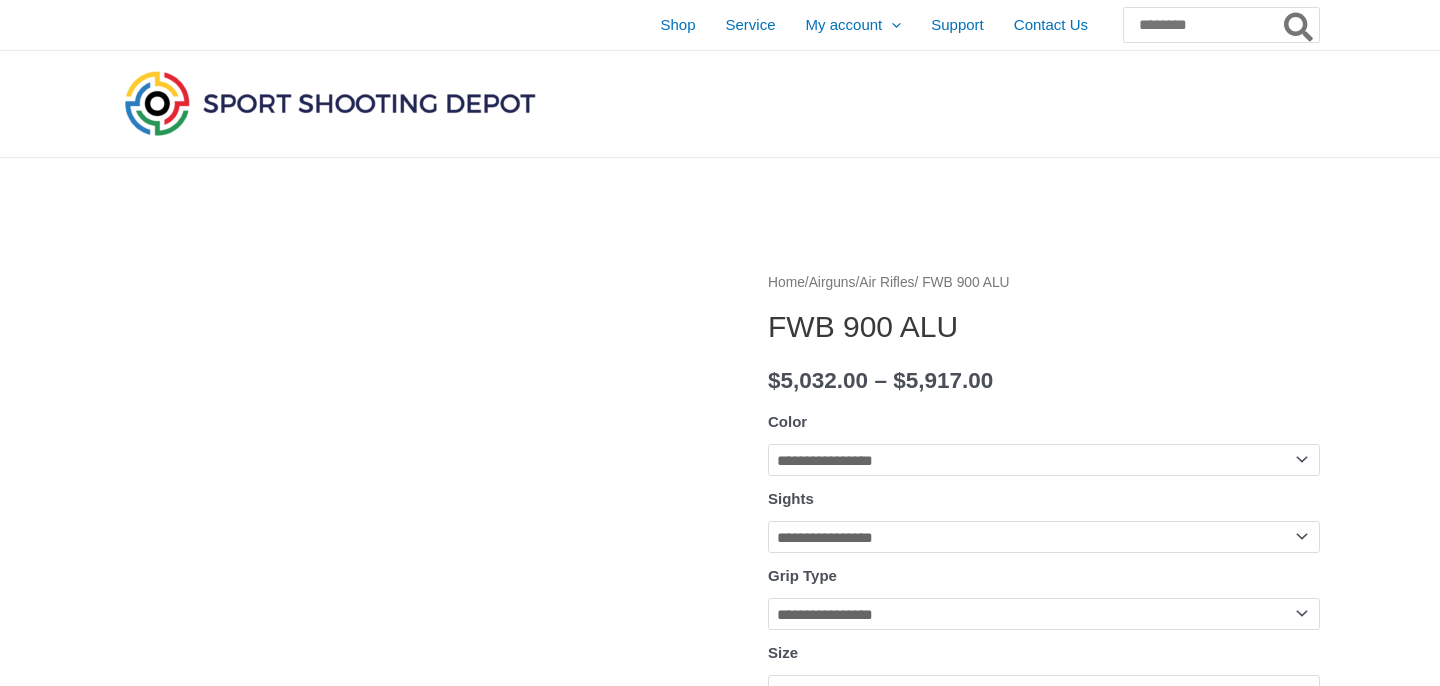 scroll, scrollTop: 670, scrollLeft: 0, axis: vertical 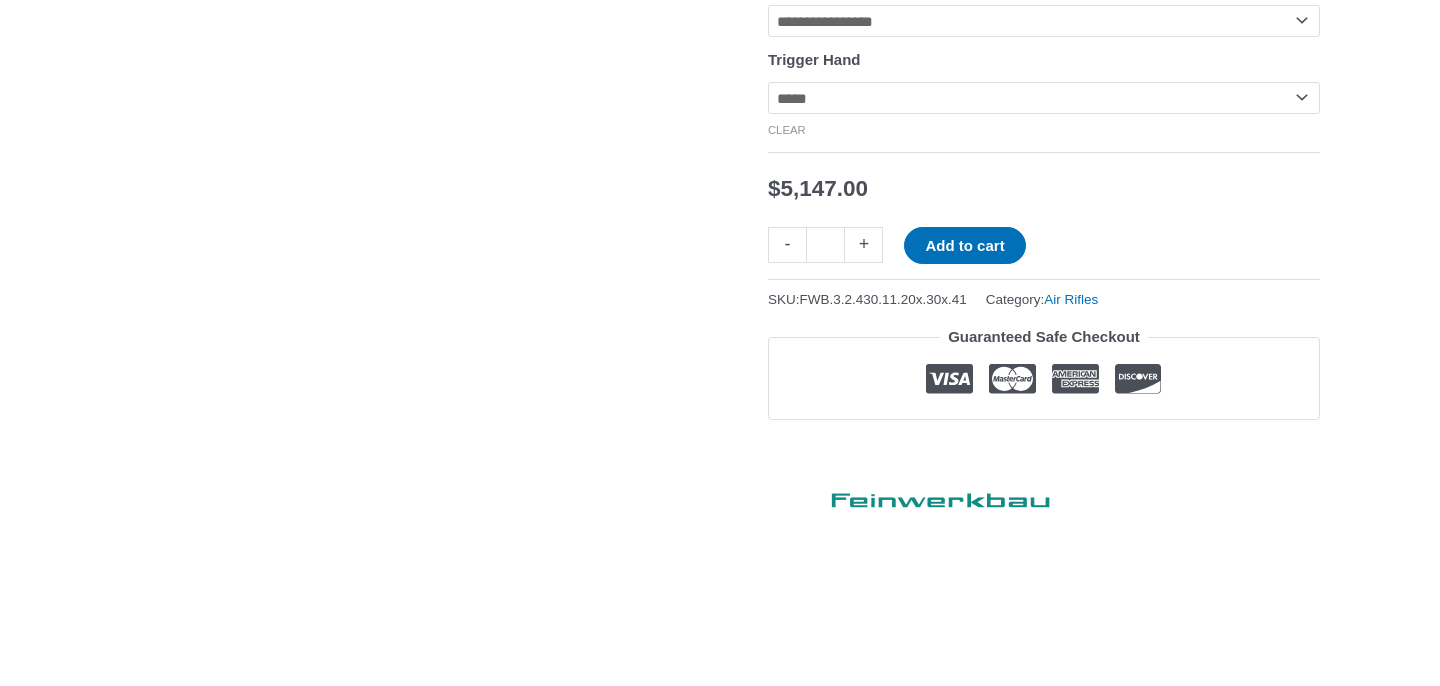 click at bounding box center (345, 275) 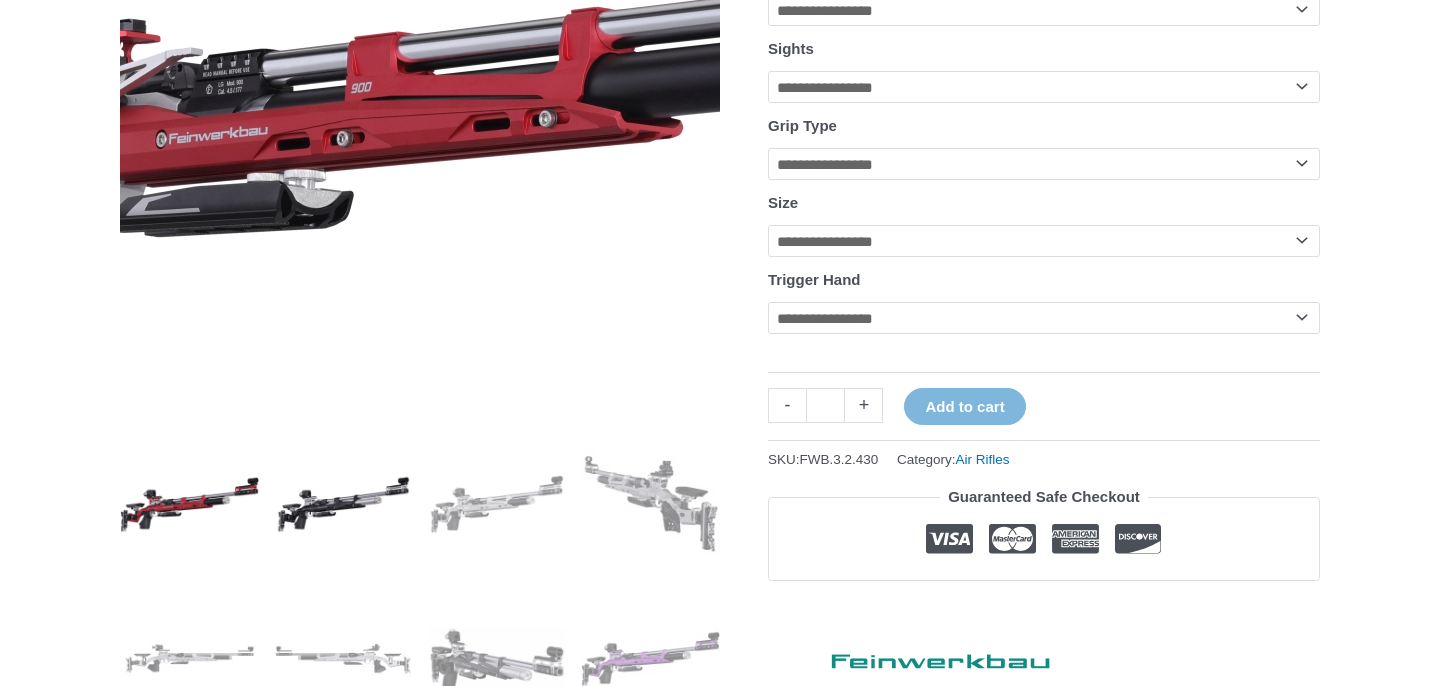 scroll, scrollTop: 353, scrollLeft: 0, axis: vertical 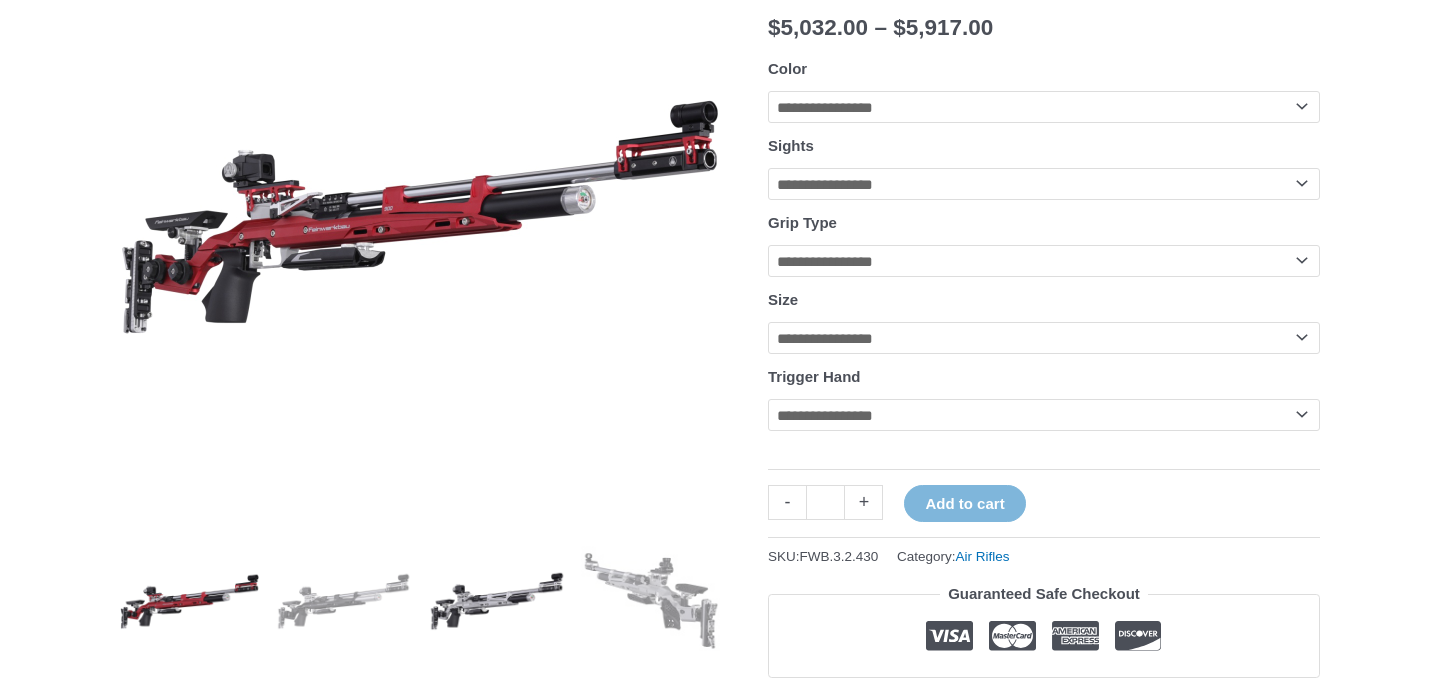 click at bounding box center [497, 601] 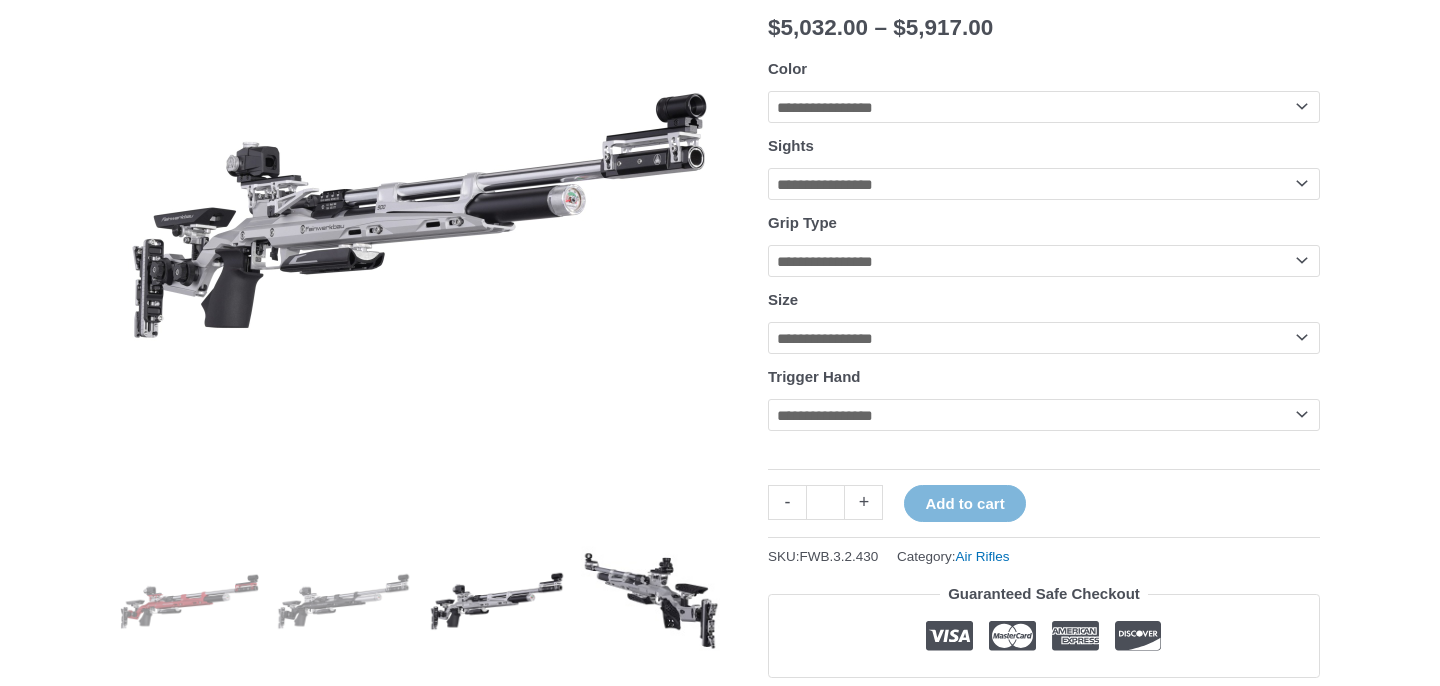 click at bounding box center [650, 601] 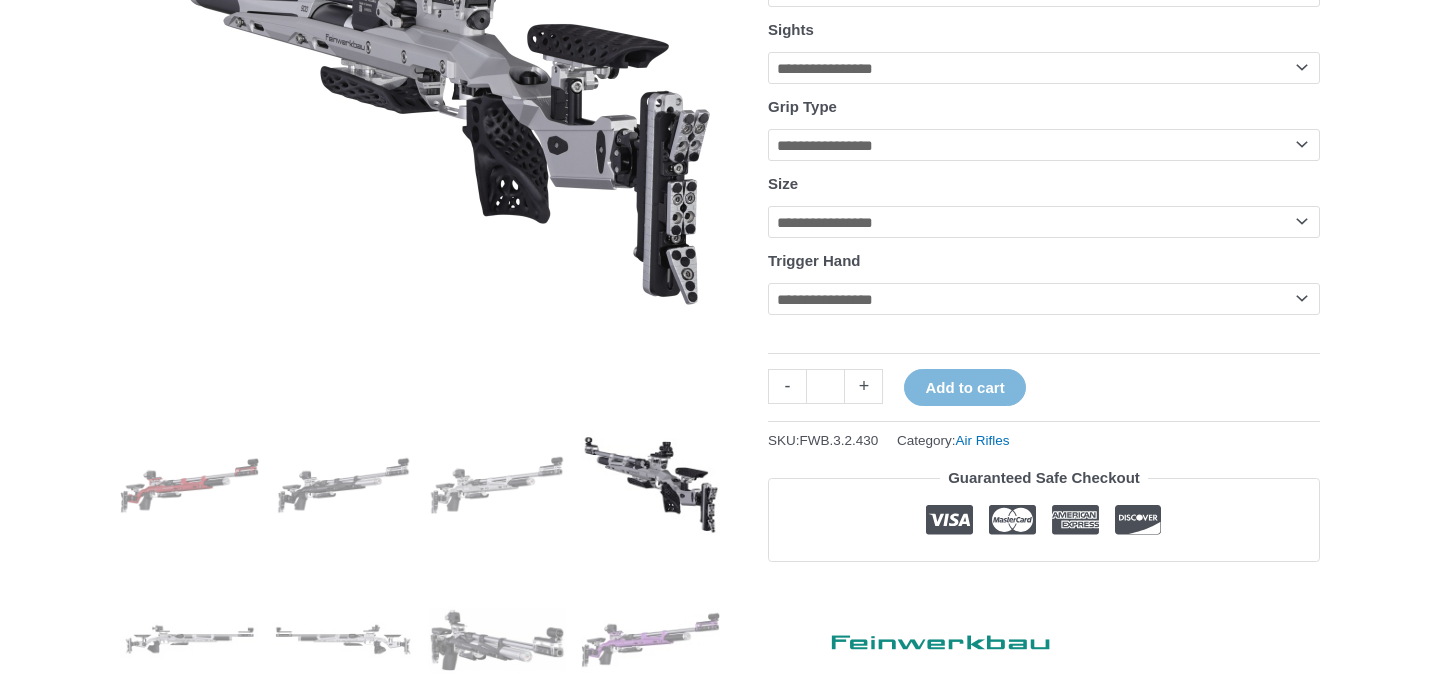 scroll, scrollTop: 471, scrollLeft: 0, axis: vertical 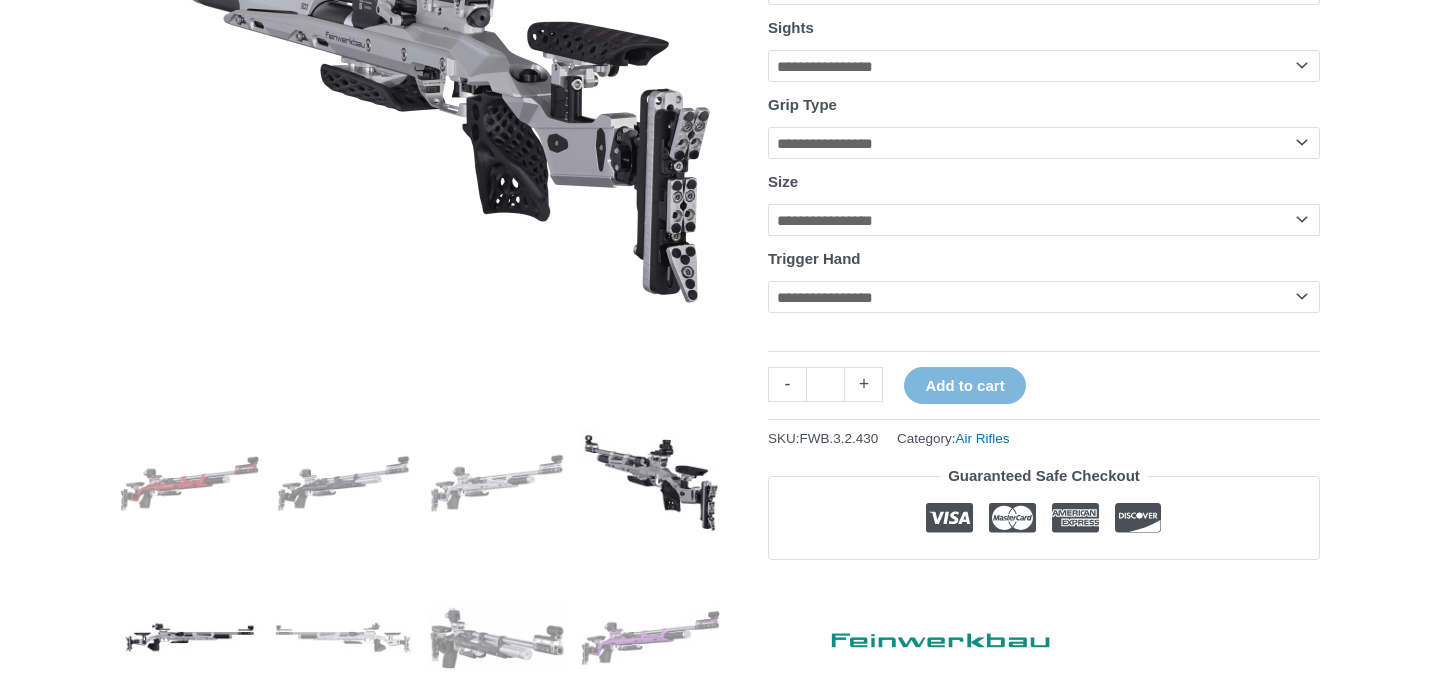 click at bounding box center (189, 637) 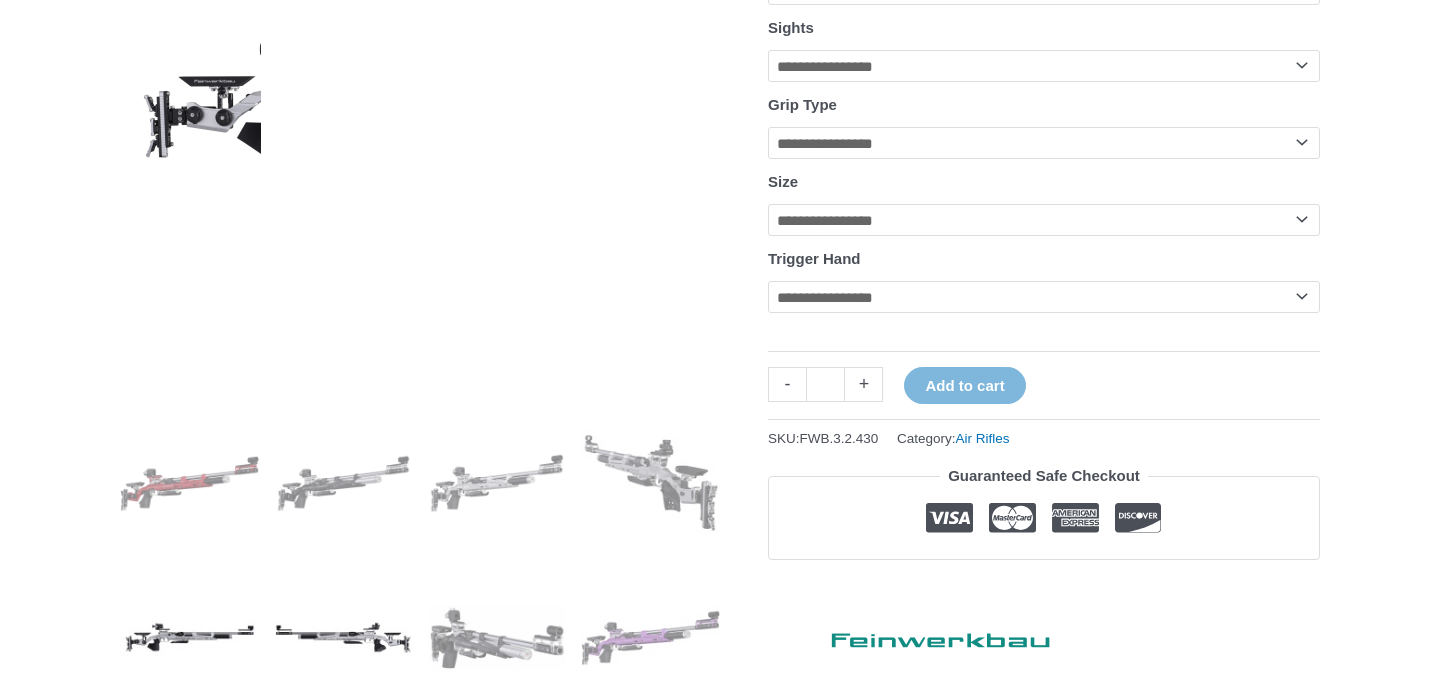 click at bounding box center [343, 637] 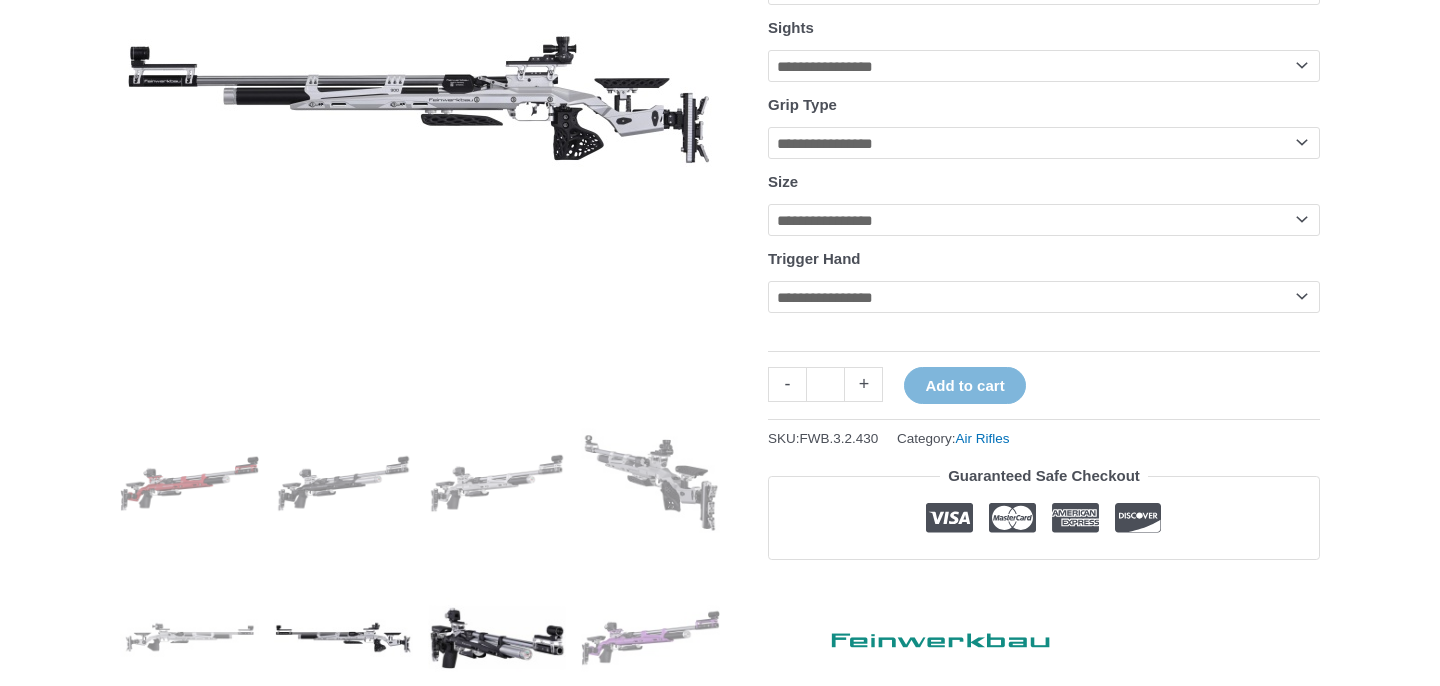 click at bounding box center [497, 637] 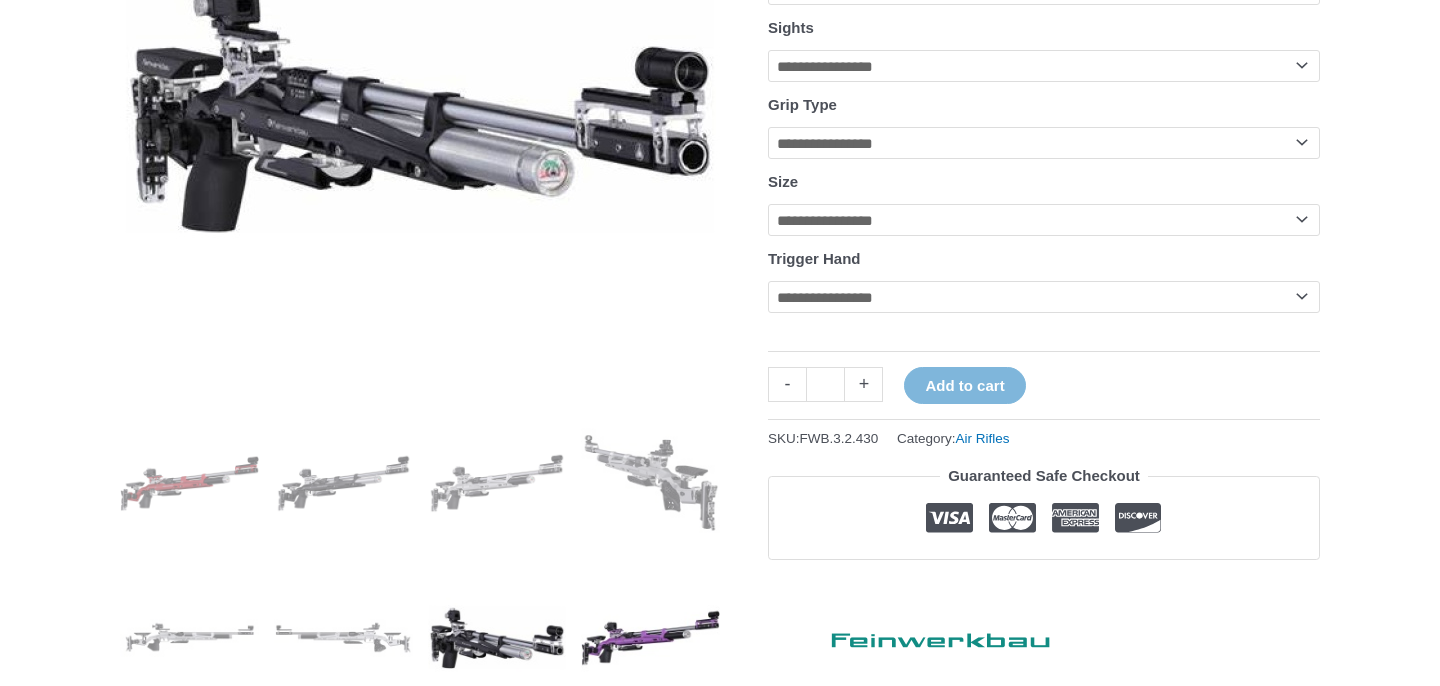 click at bounding box center (650, 637) 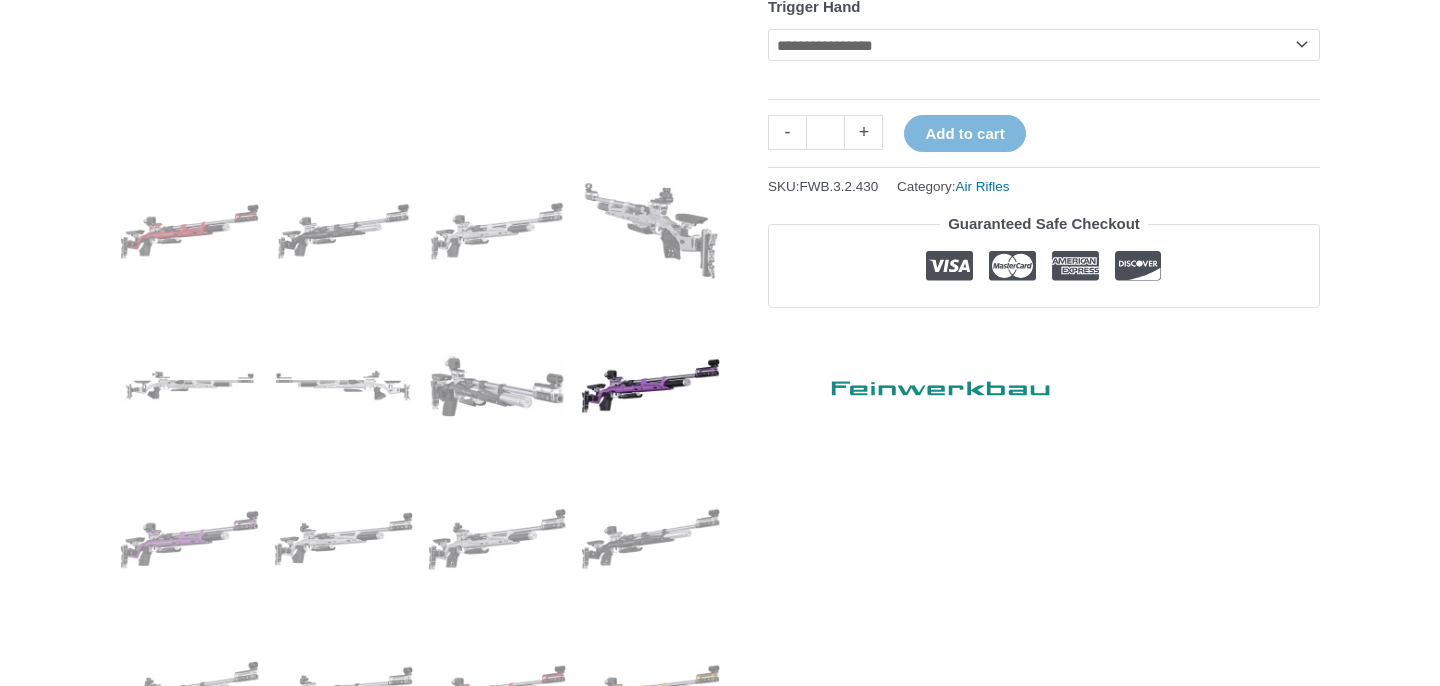 scroll, scrollTop: 725, scrollLeft: 0, axis: vertical 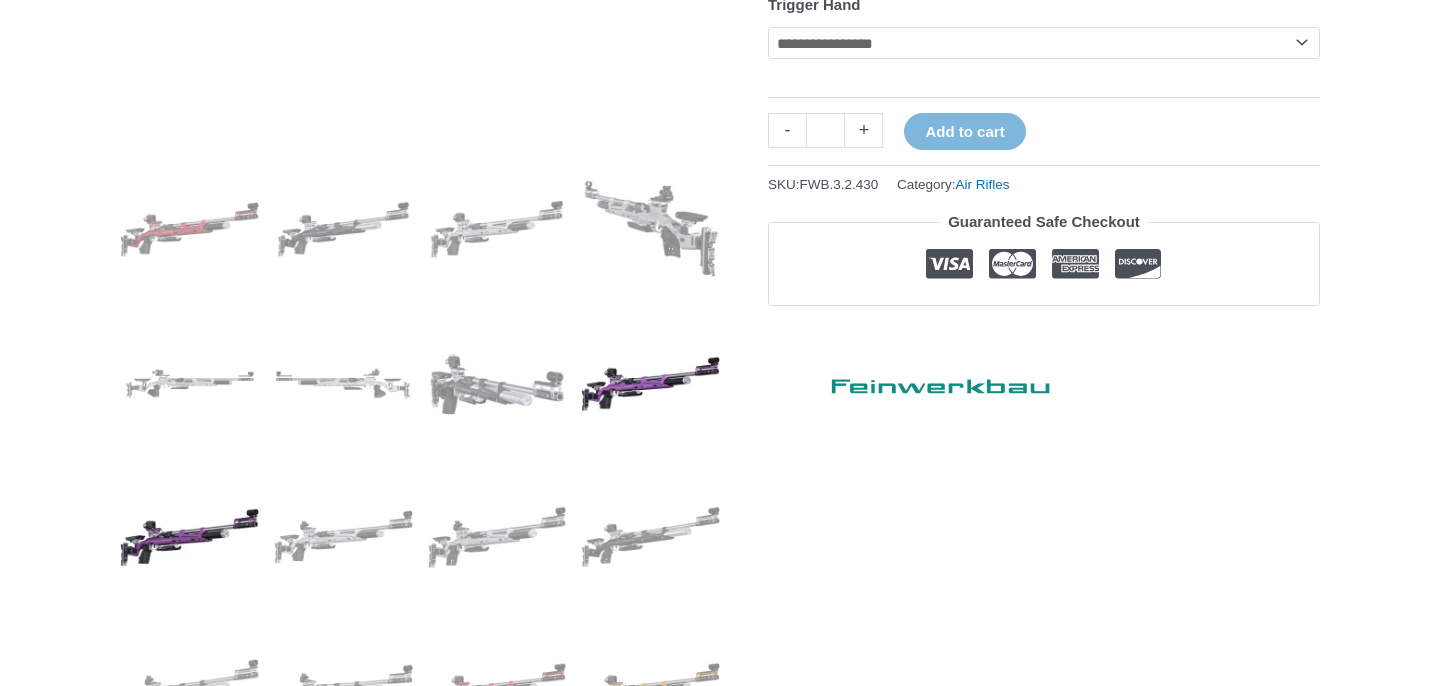 click at bounding box center [189, 537] 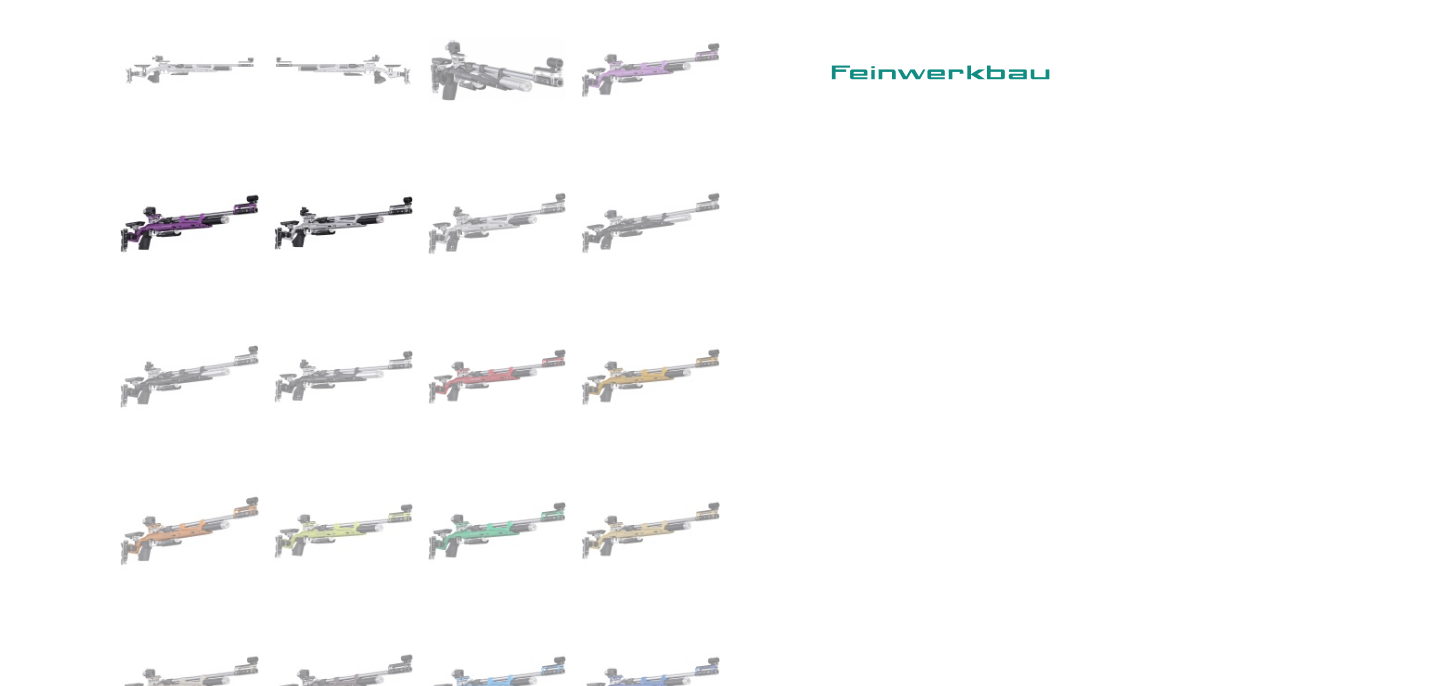 scroll, scrollTop: 1040, scrollLeft: 0, axis: vertical 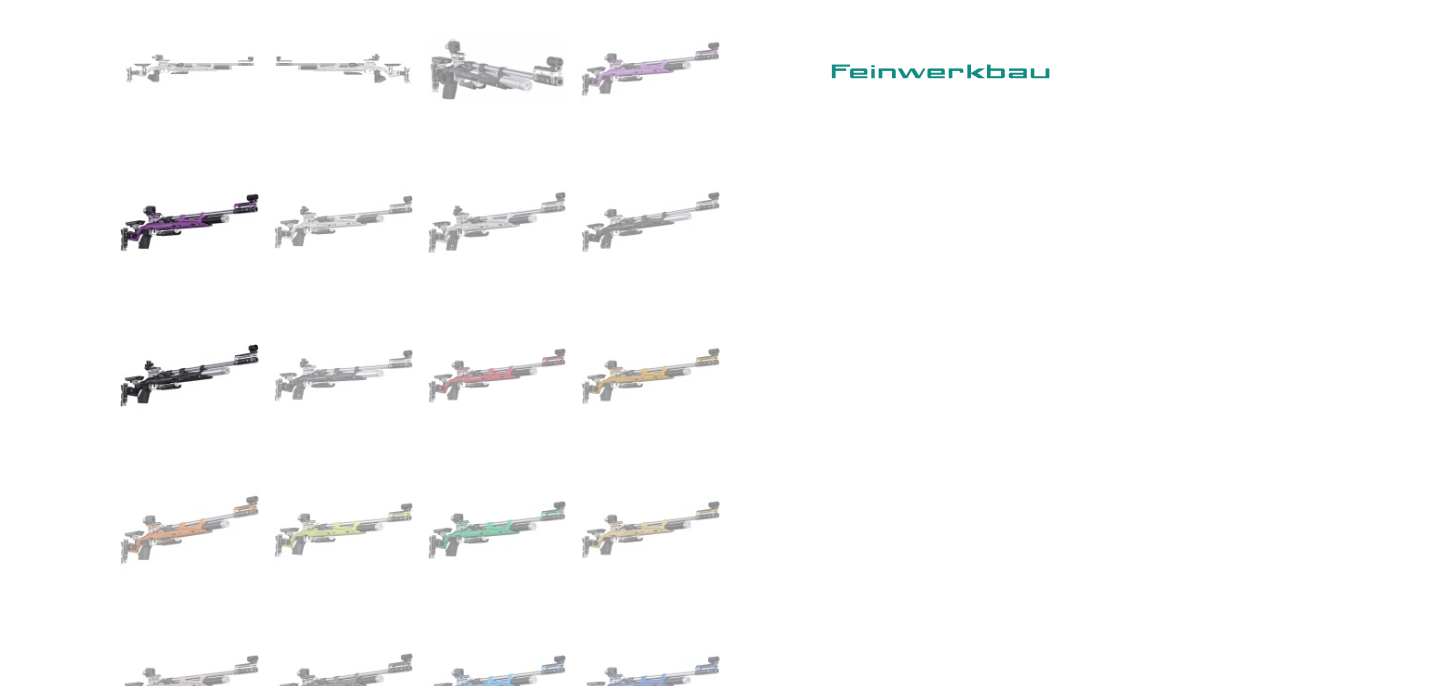 click at bounding box center (189, 375) 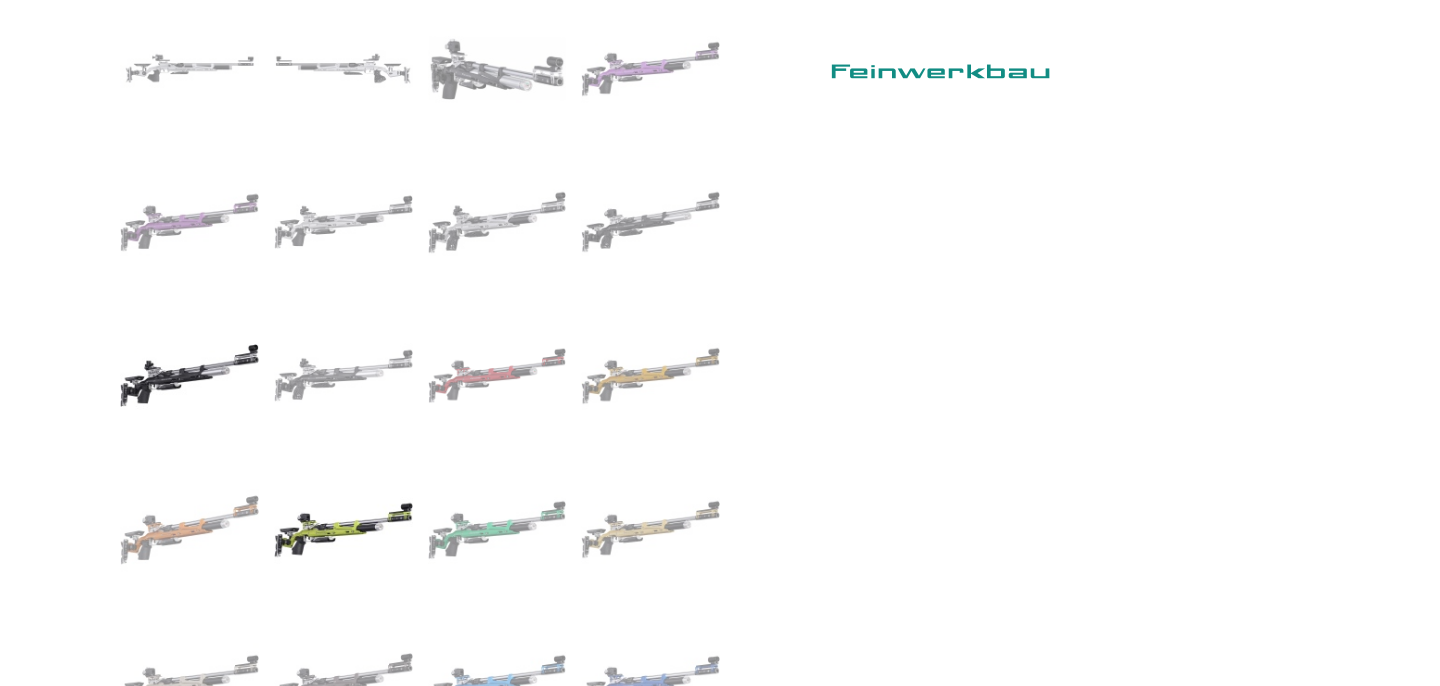 click at bounding box center [343, 529] 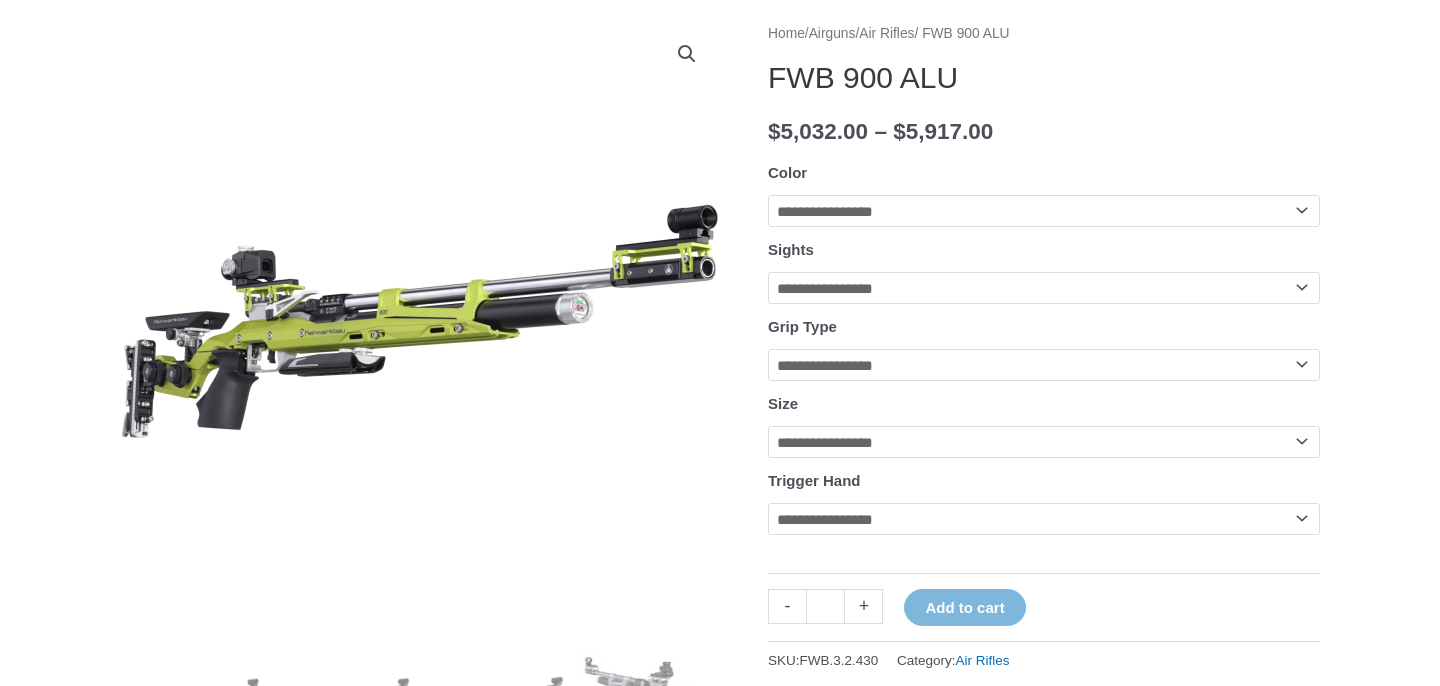 scroll, scrollTop: 247, scrollLeft: 0, axis: vertical 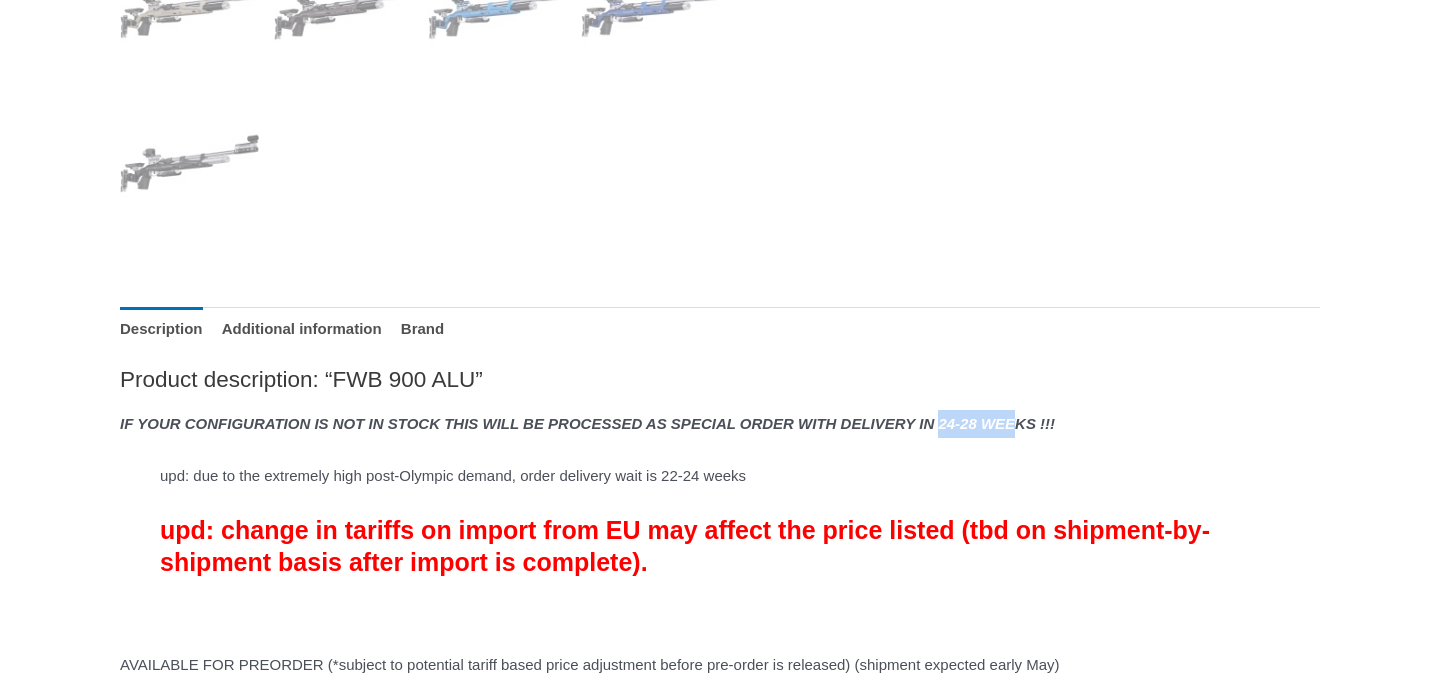 drag, startPoint x: 1069, startPoint y: 421, endPoint x: 1159, endPoint y: 422, distance: 90.005554 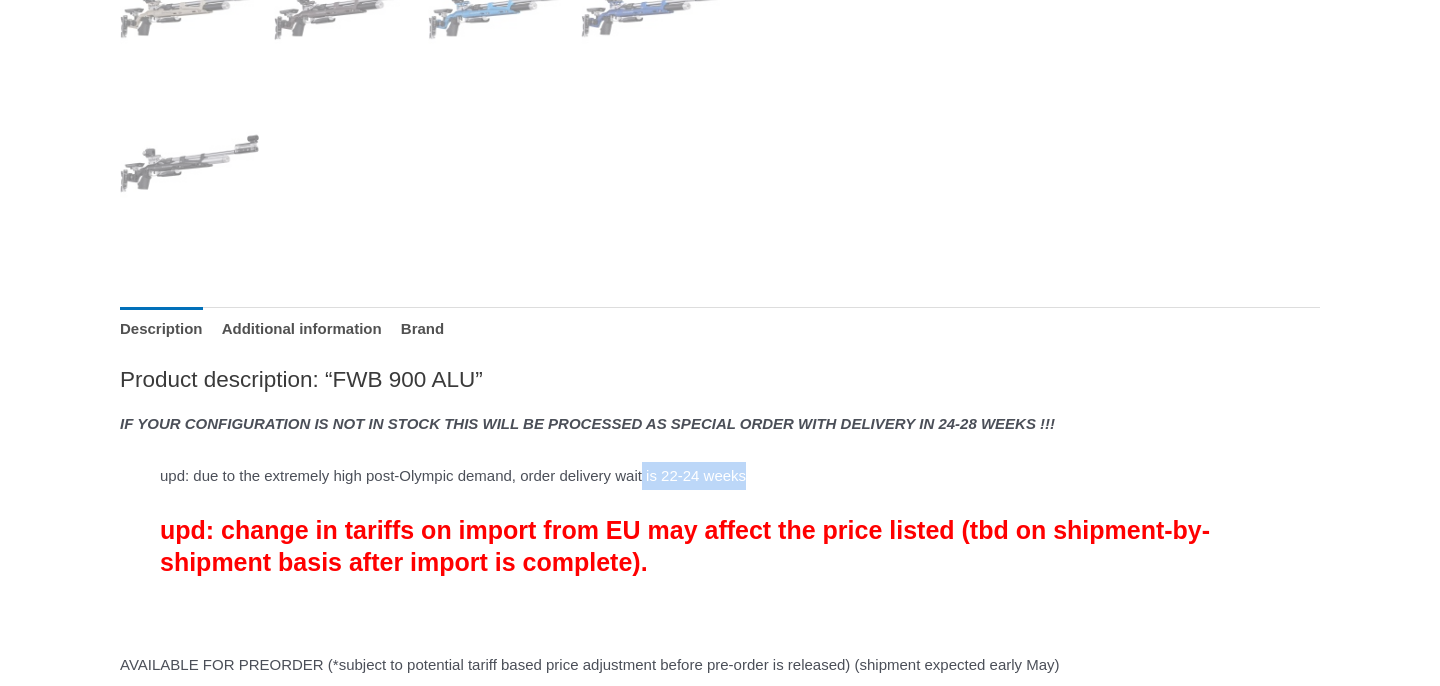 drag, startPoint x: 718, startPoint y: 476, endPoint x: 849, endPoint y: 476, distance: 131 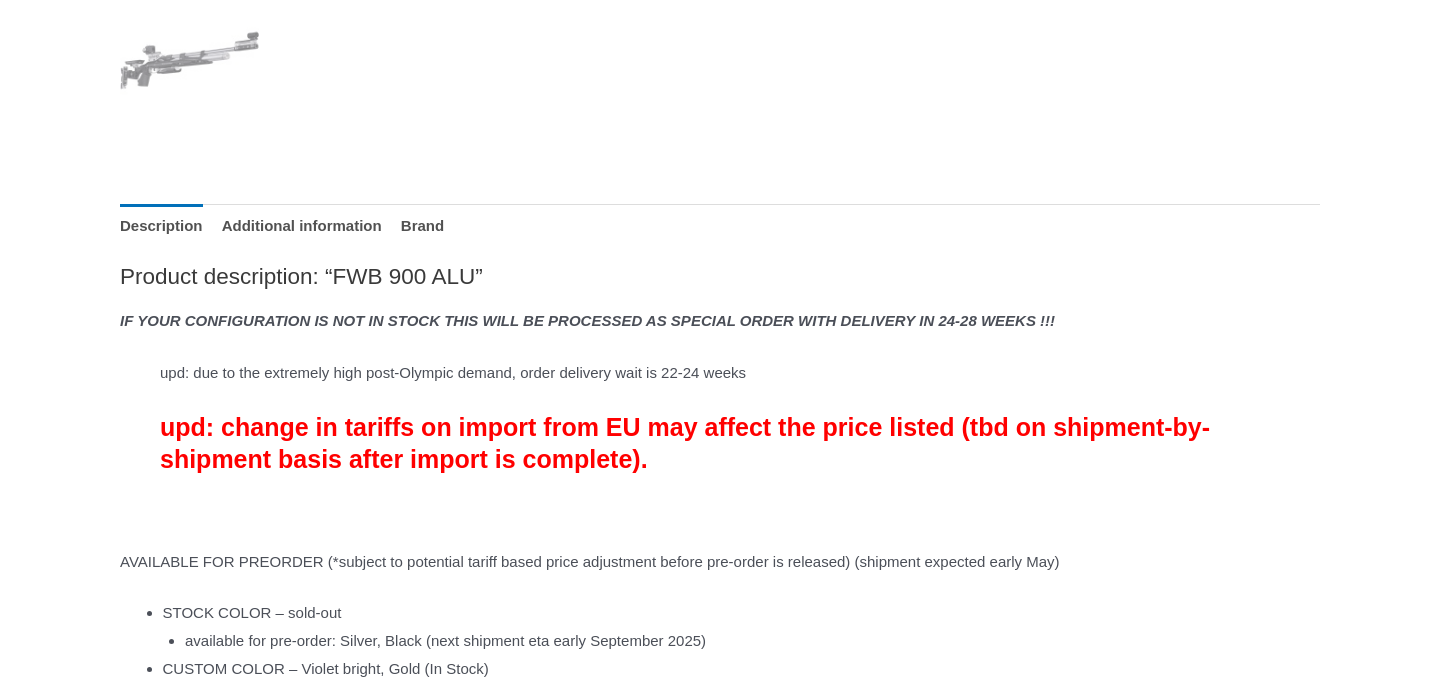 scroll, scrollTop: 1798, scrollLeft: 0, axis: vertical 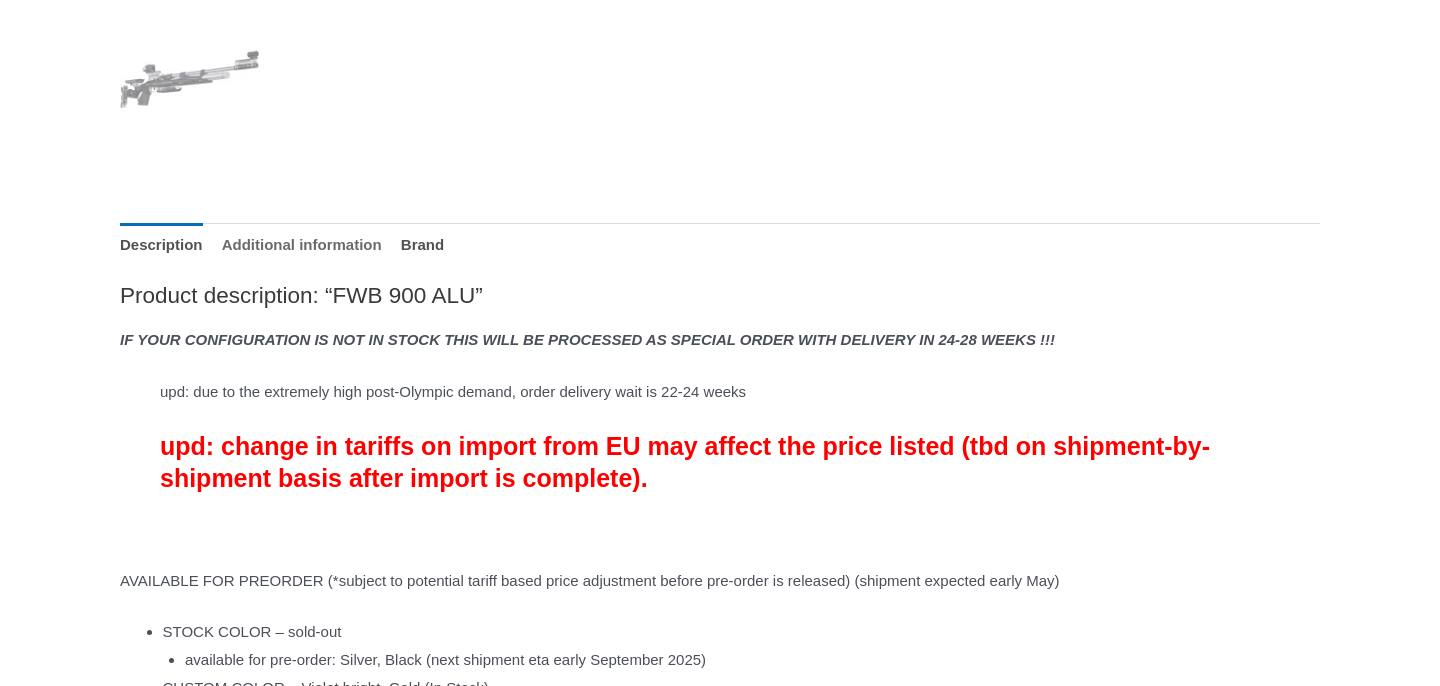 click on "Additional information" at bounding box center (302, 244) 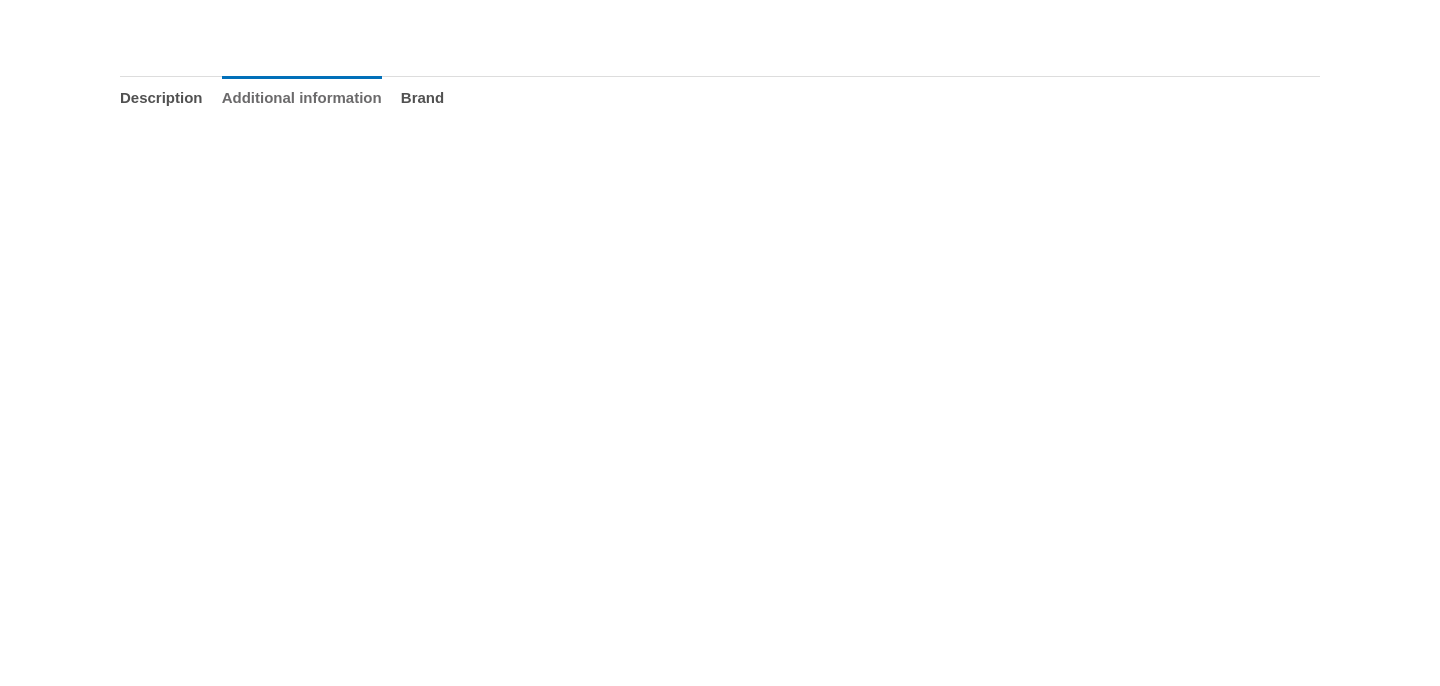 scroll, scrollTop: 1918, scrollLeft: 0, axis: vertical 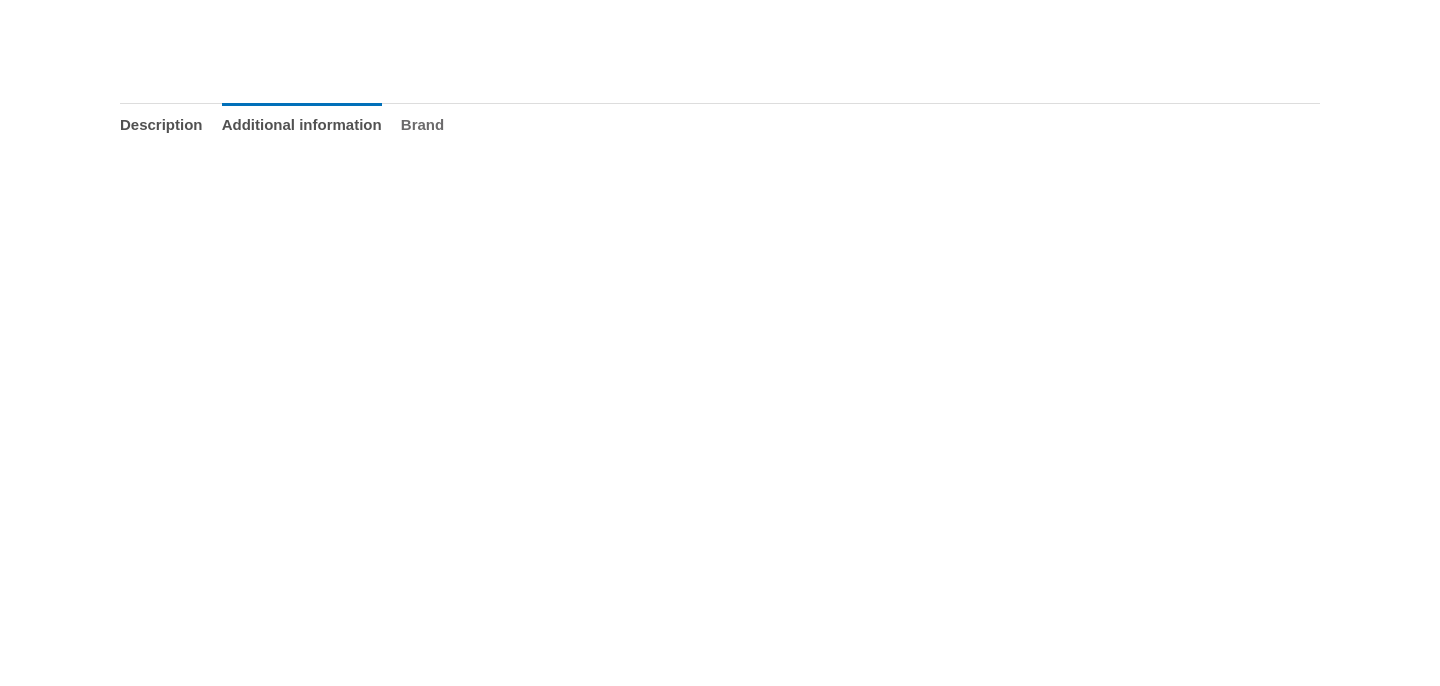 click on "Brand" at bounding box center [422, 124] 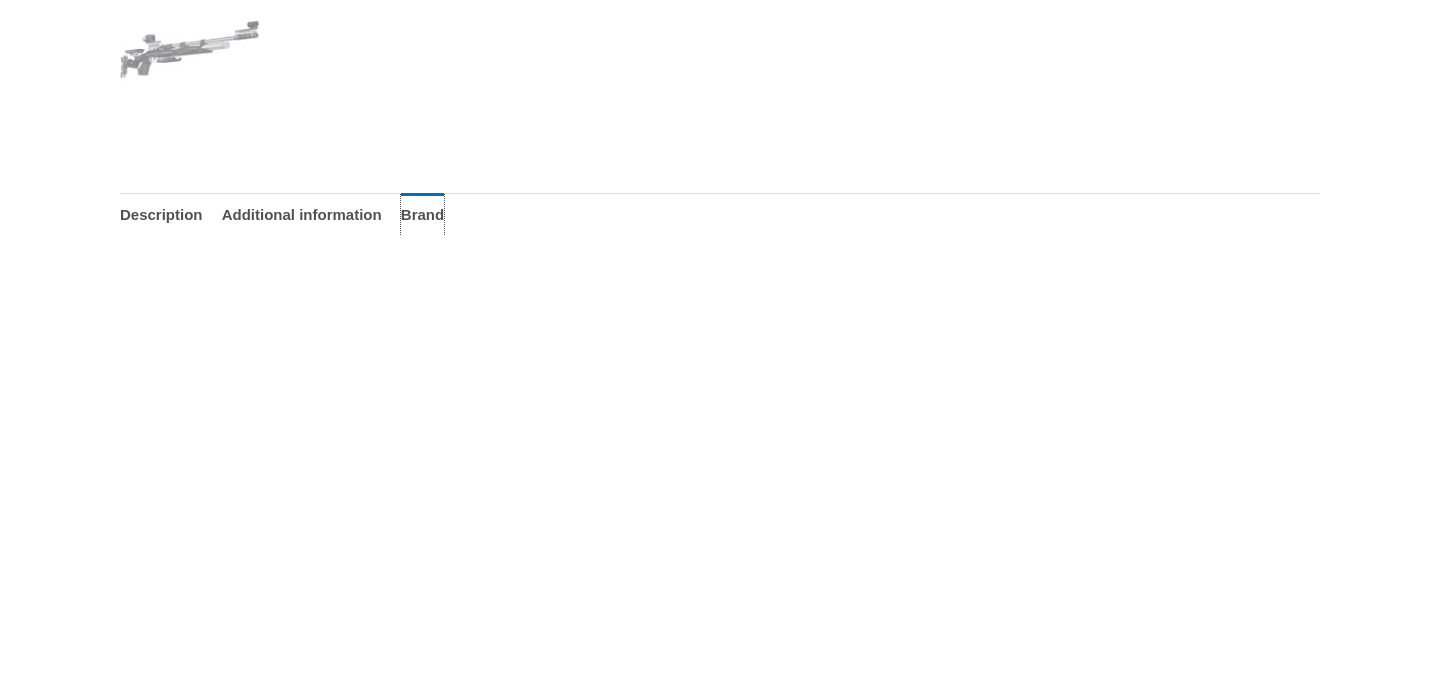 scroll, scrollTop: 1821, scrollLeft: 0, axis: vertical 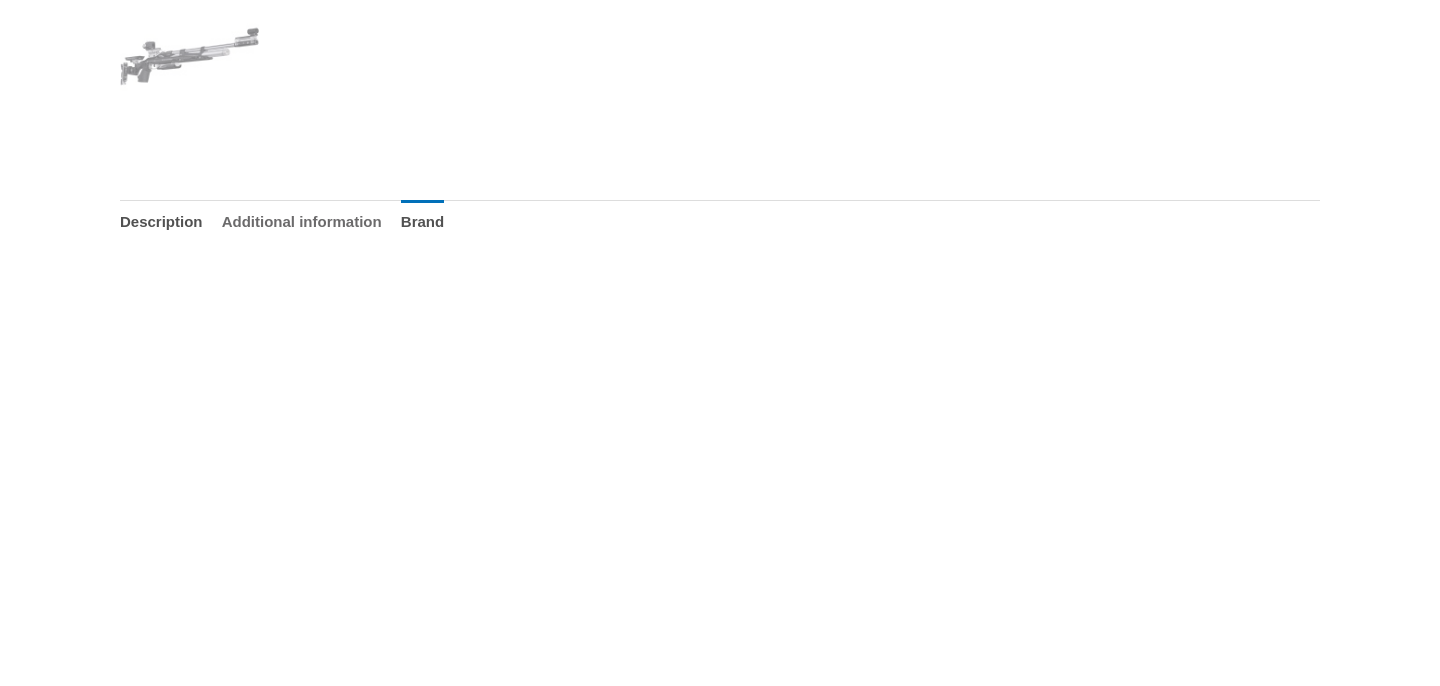 click on "Additional information" at bounding box center [302, 221] 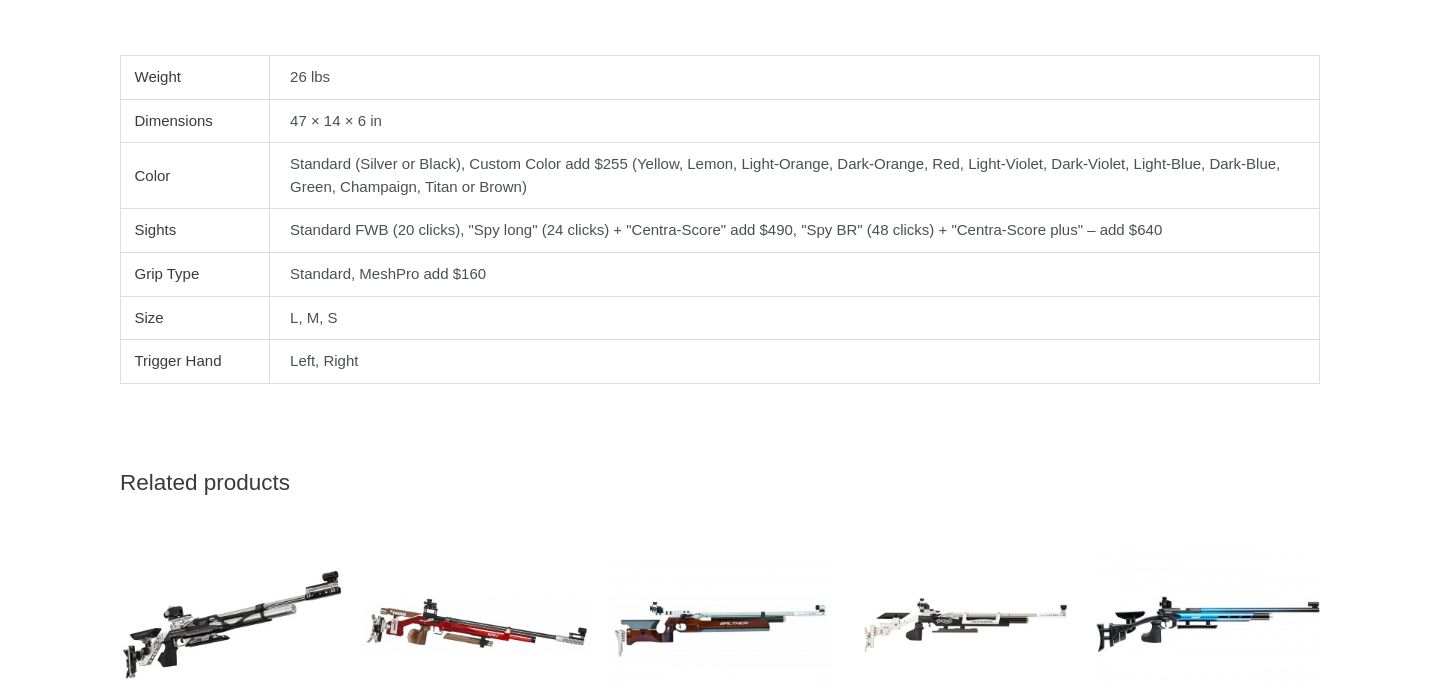 scroll, scrollTop: 2691, scrollLeft: 0, axis: vertical 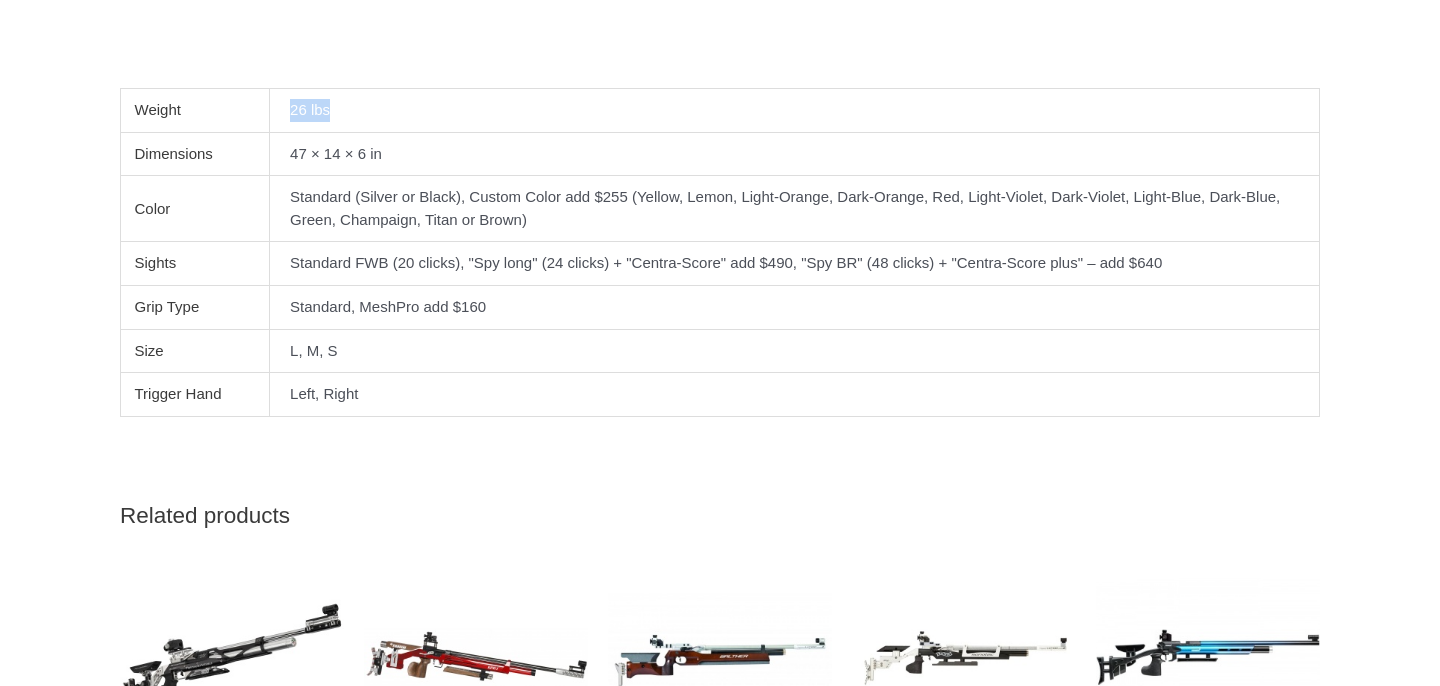 drag, startPoint x: 291, startPoint y: 111, endPoint x: 356, endPoint y: 112, distance: 65.00769 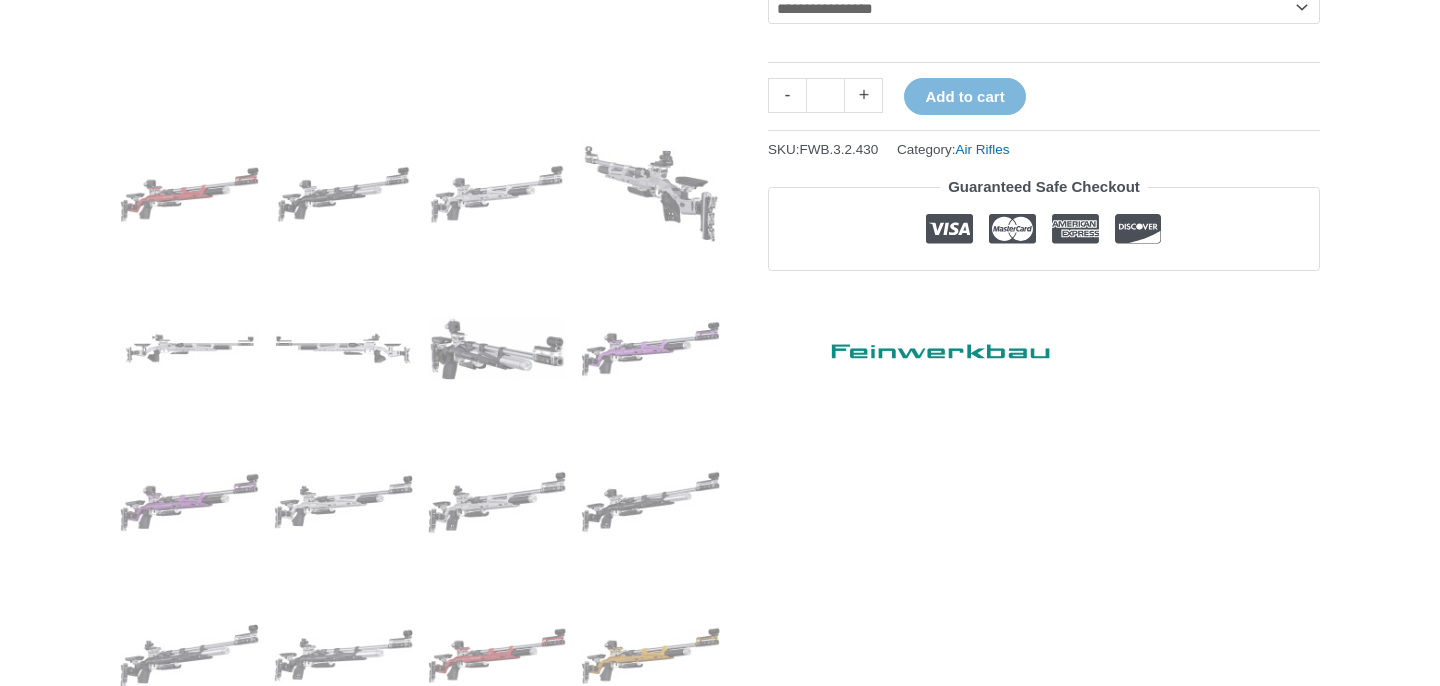 scroll, scrollTop: 374, scrollLeft: 0, axis: vertical 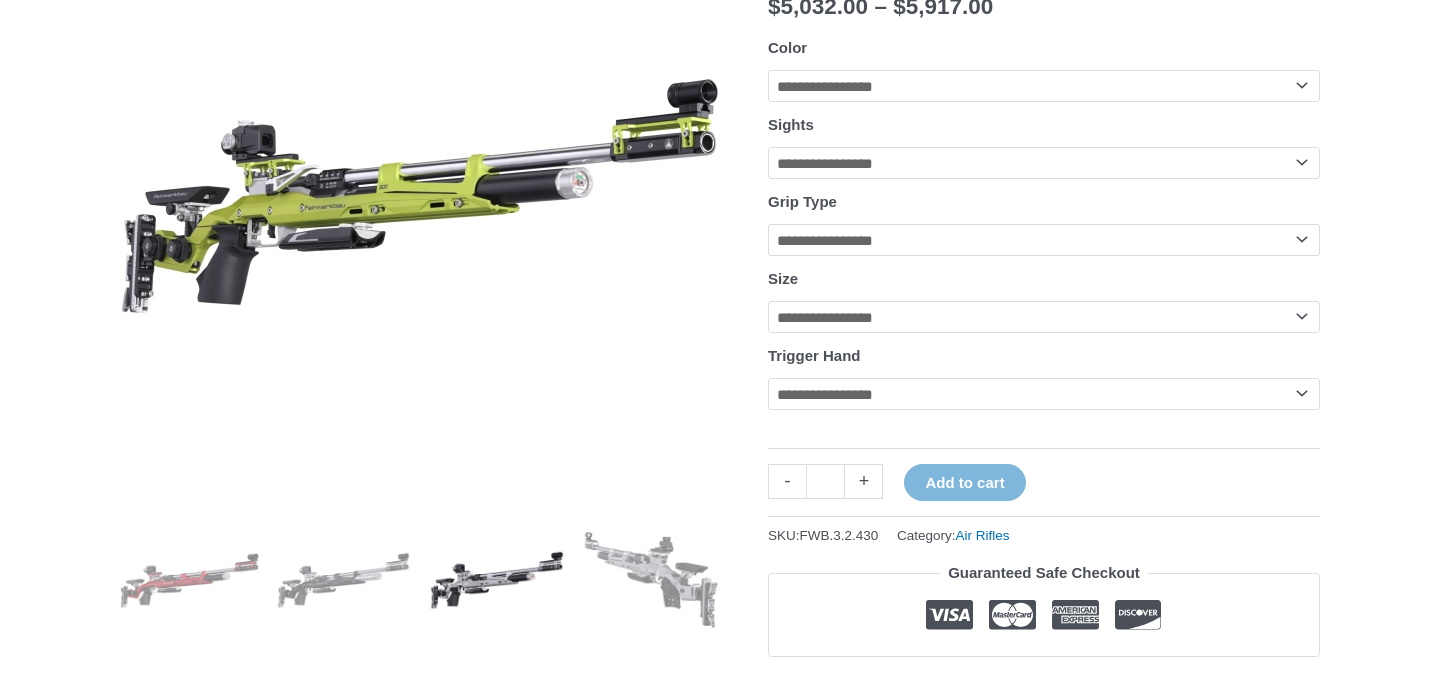 click at bounding box center [497, 580] 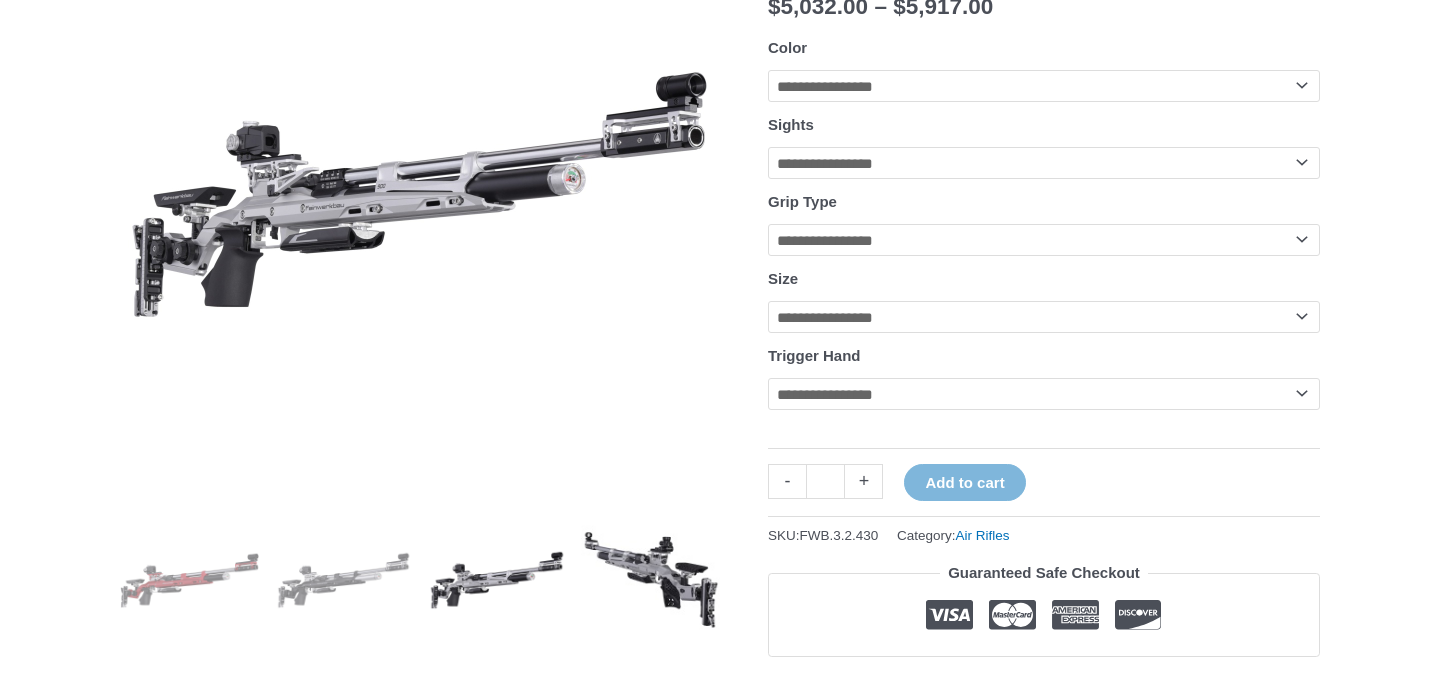 click at bounding box center [650, 580] 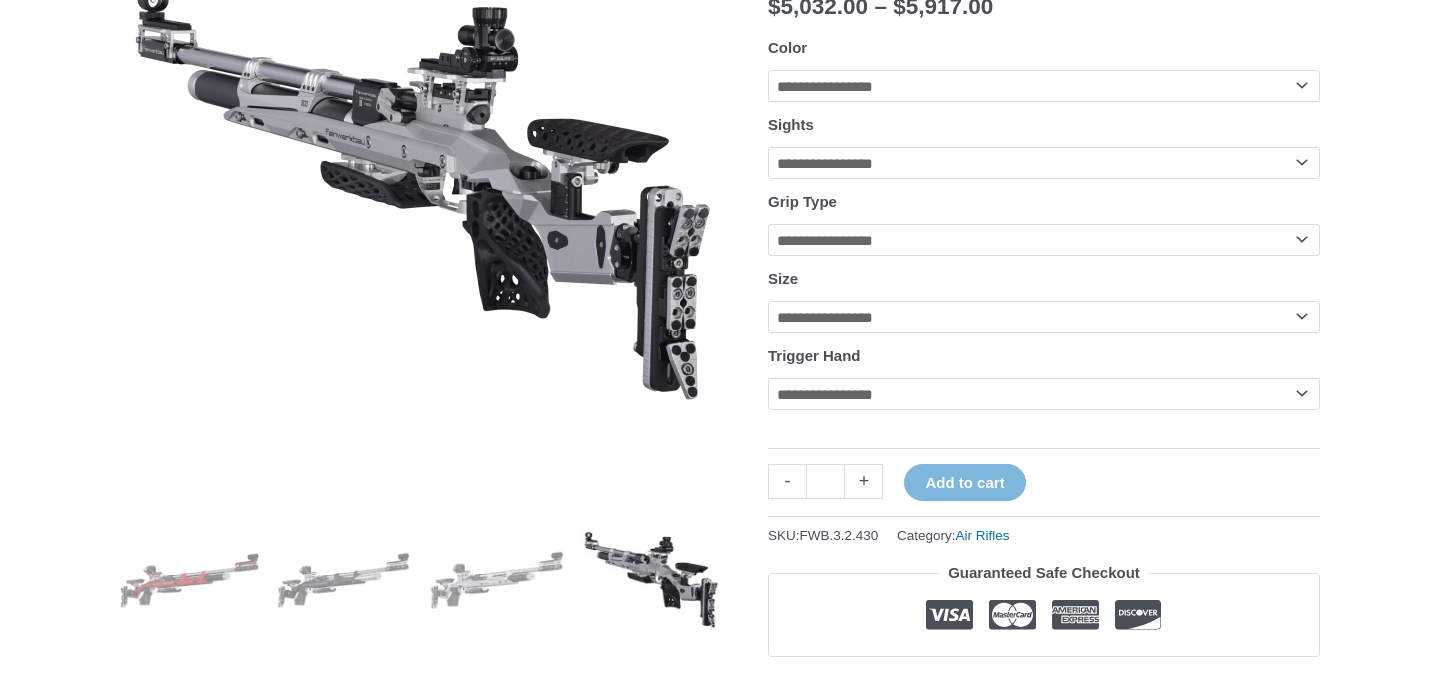 click on "**********" 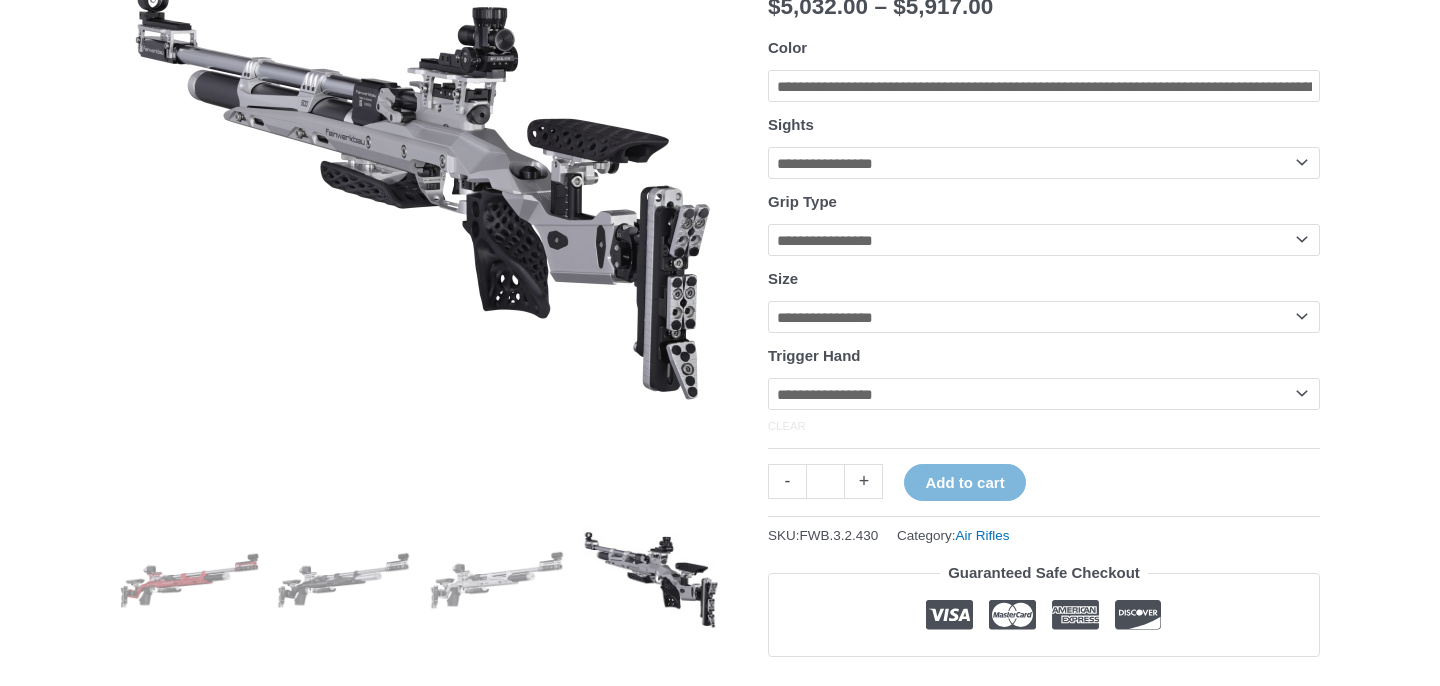 click on "**********" 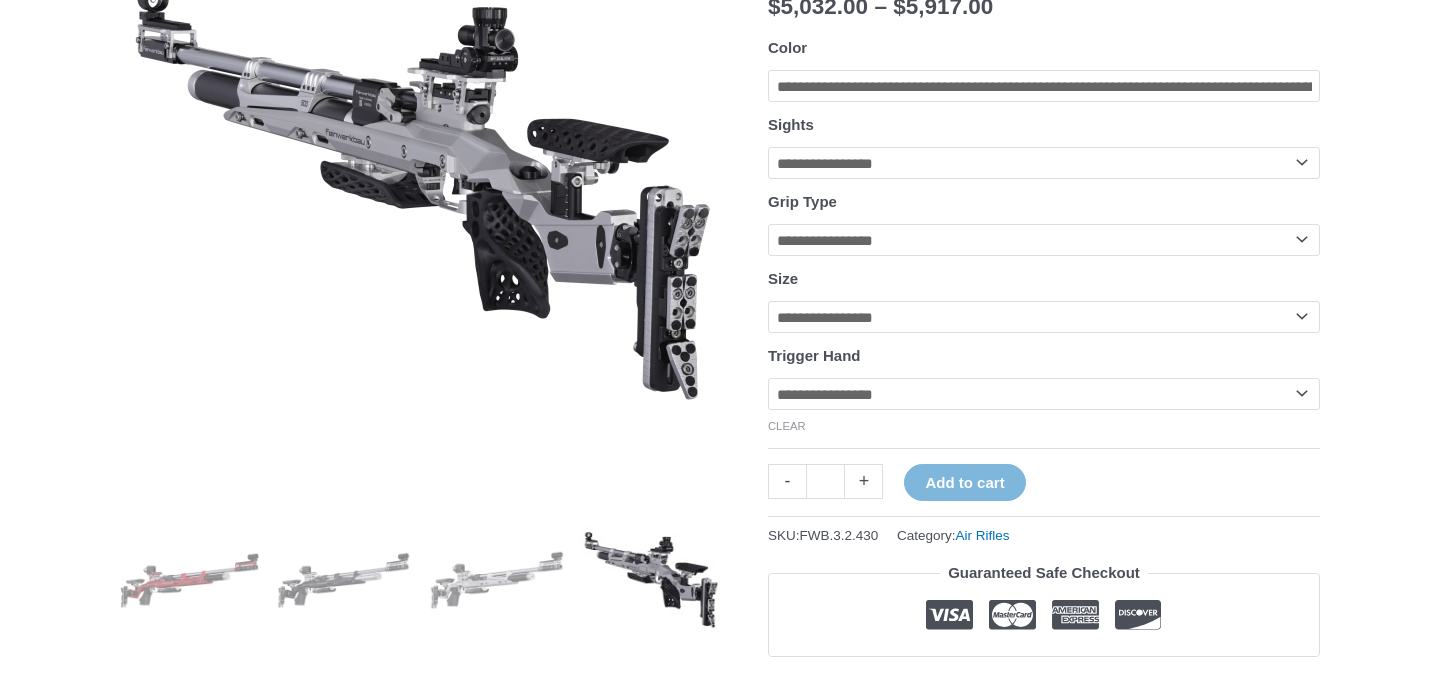 select on "**********" 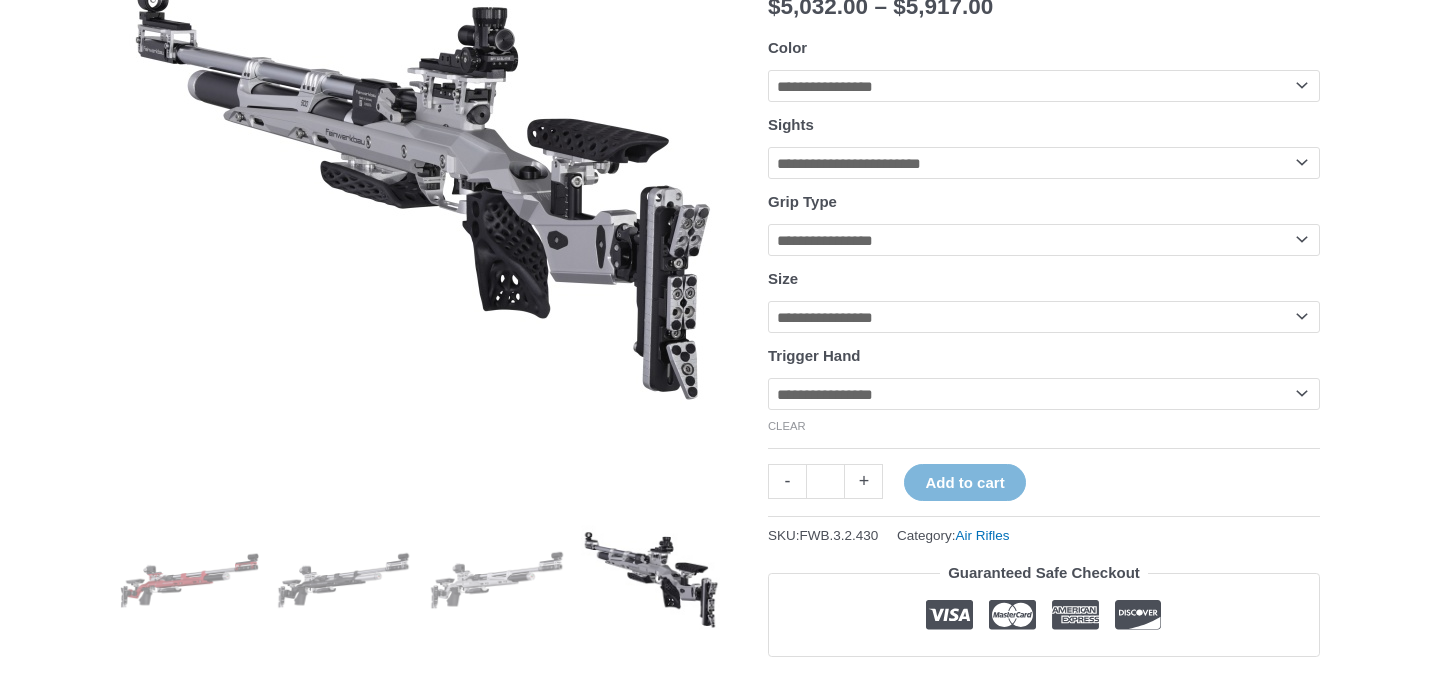 click on "**********" 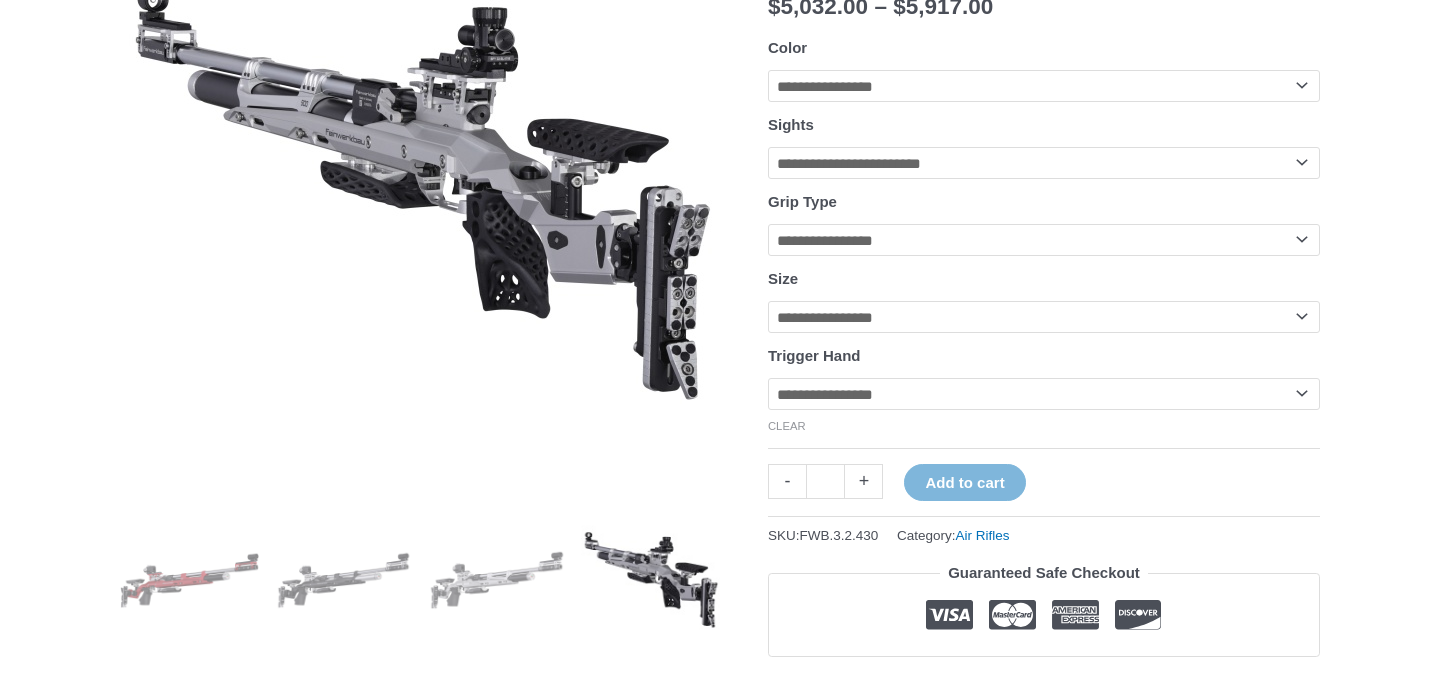 select on "**********" 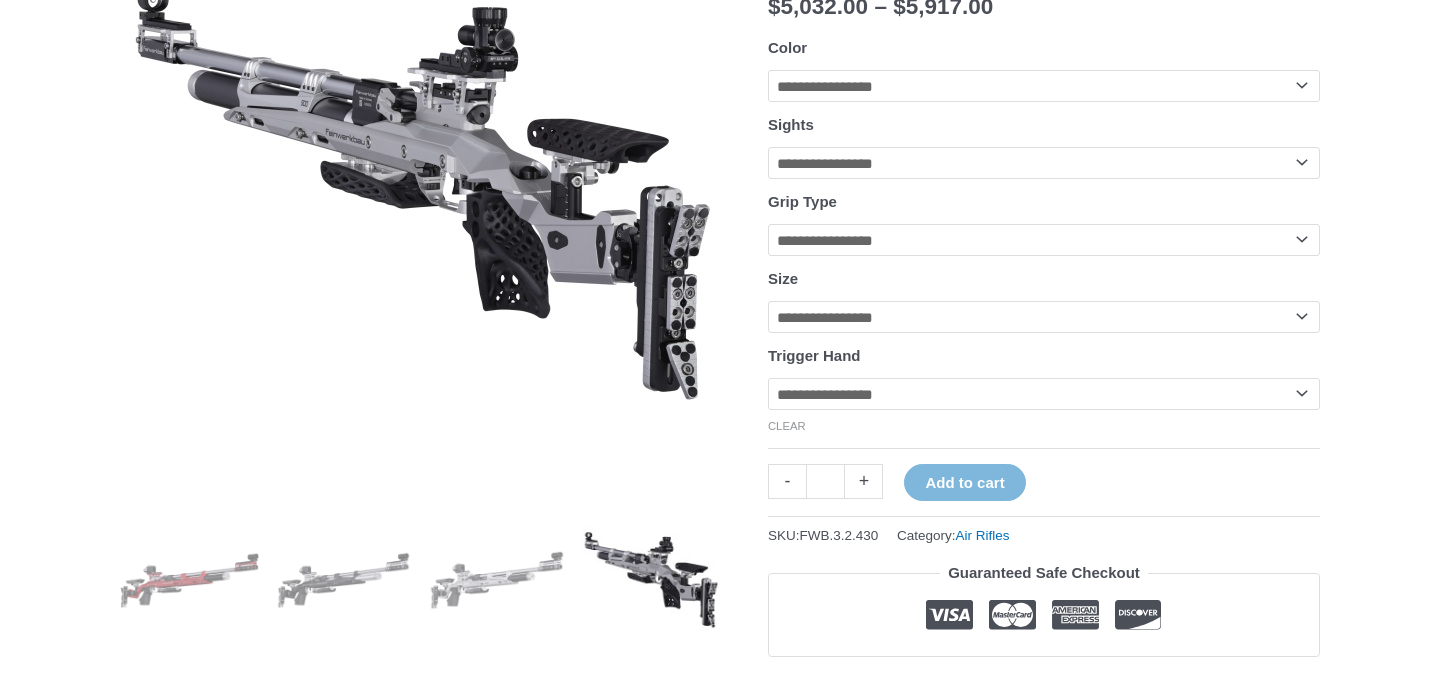click on "**********" 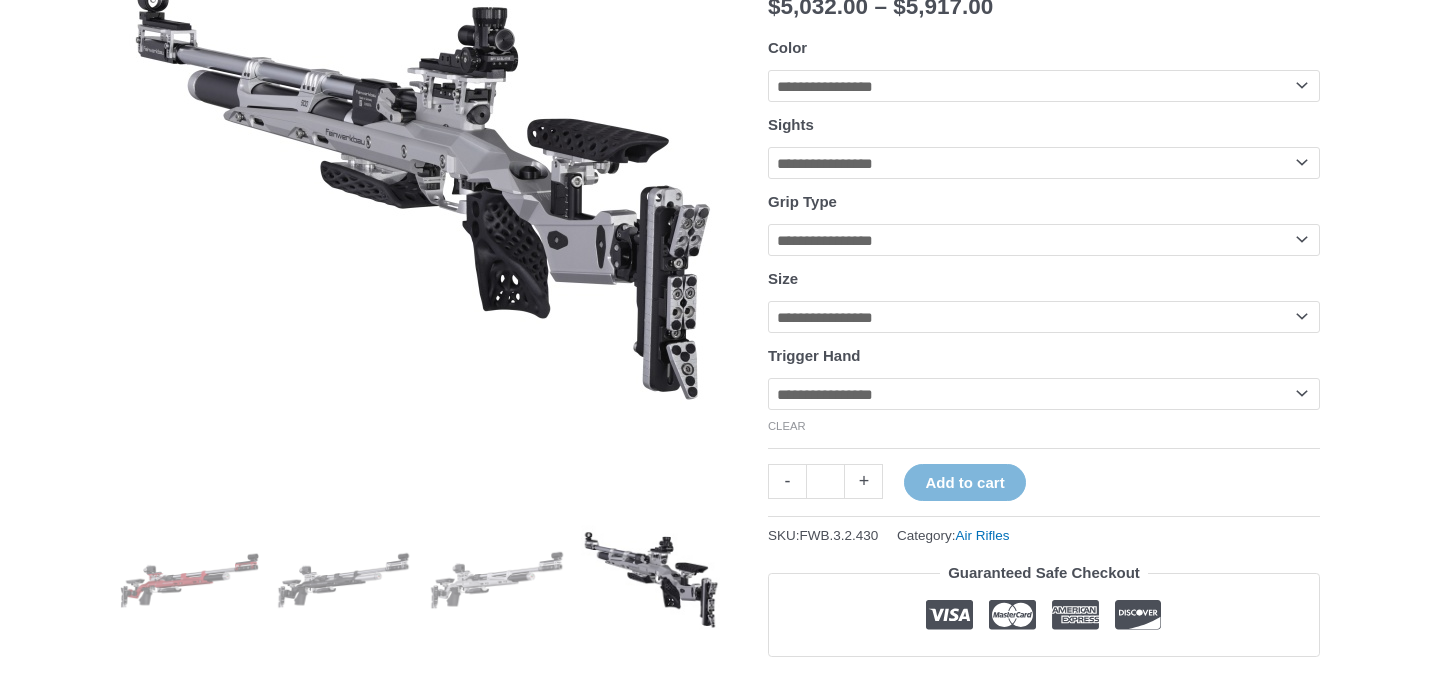 select on "*" 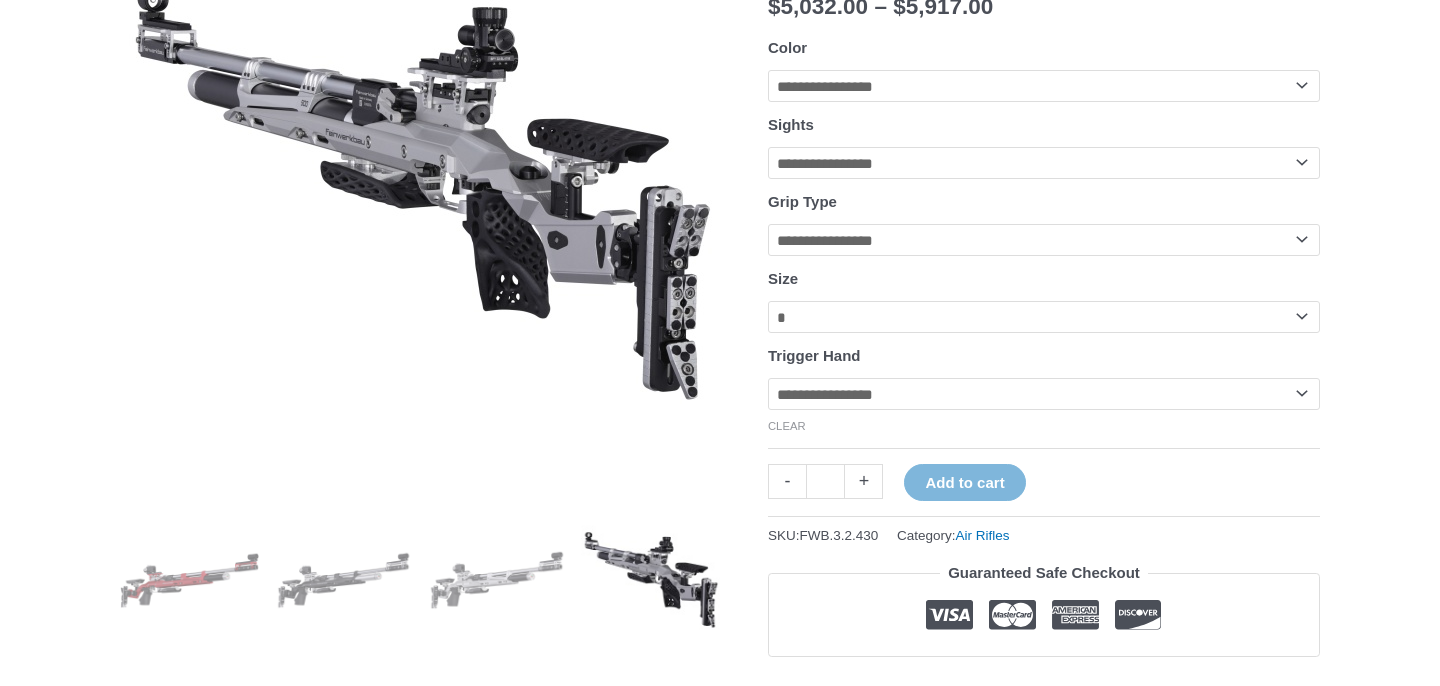 click on "**********" 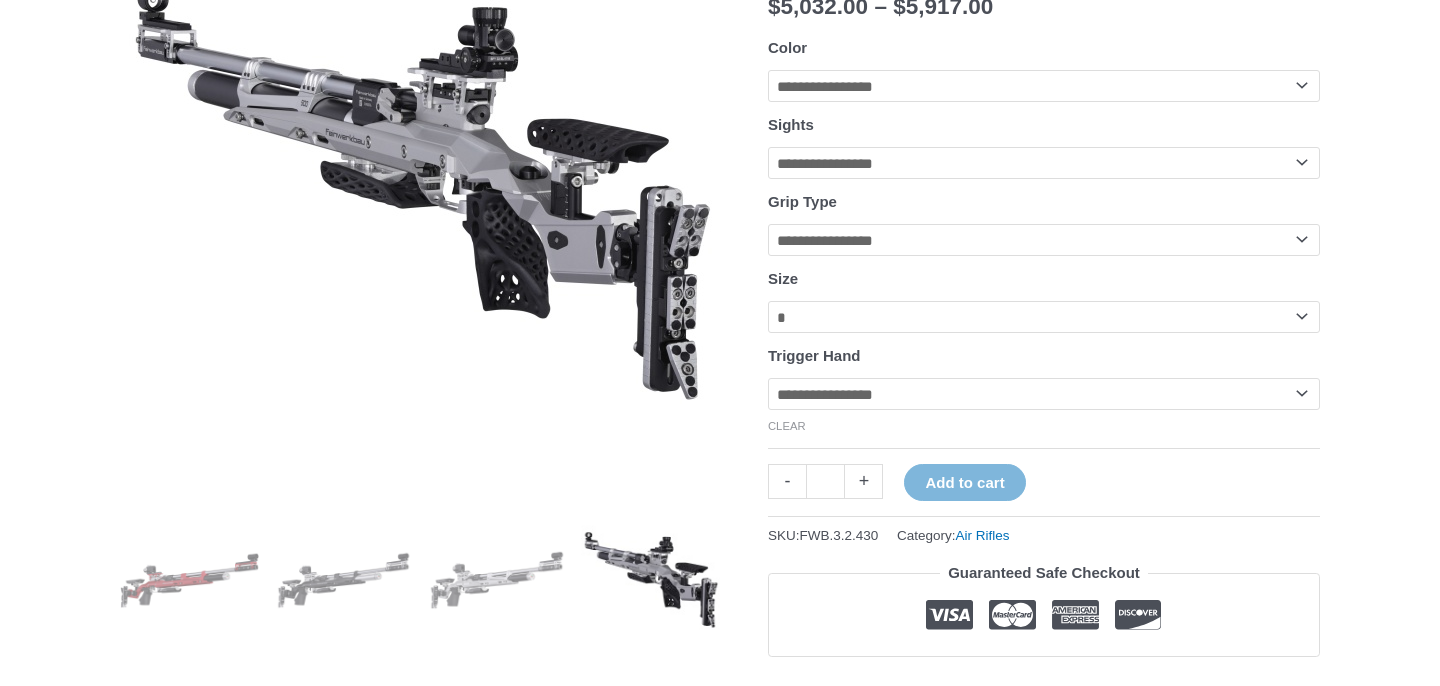 select on "*****" 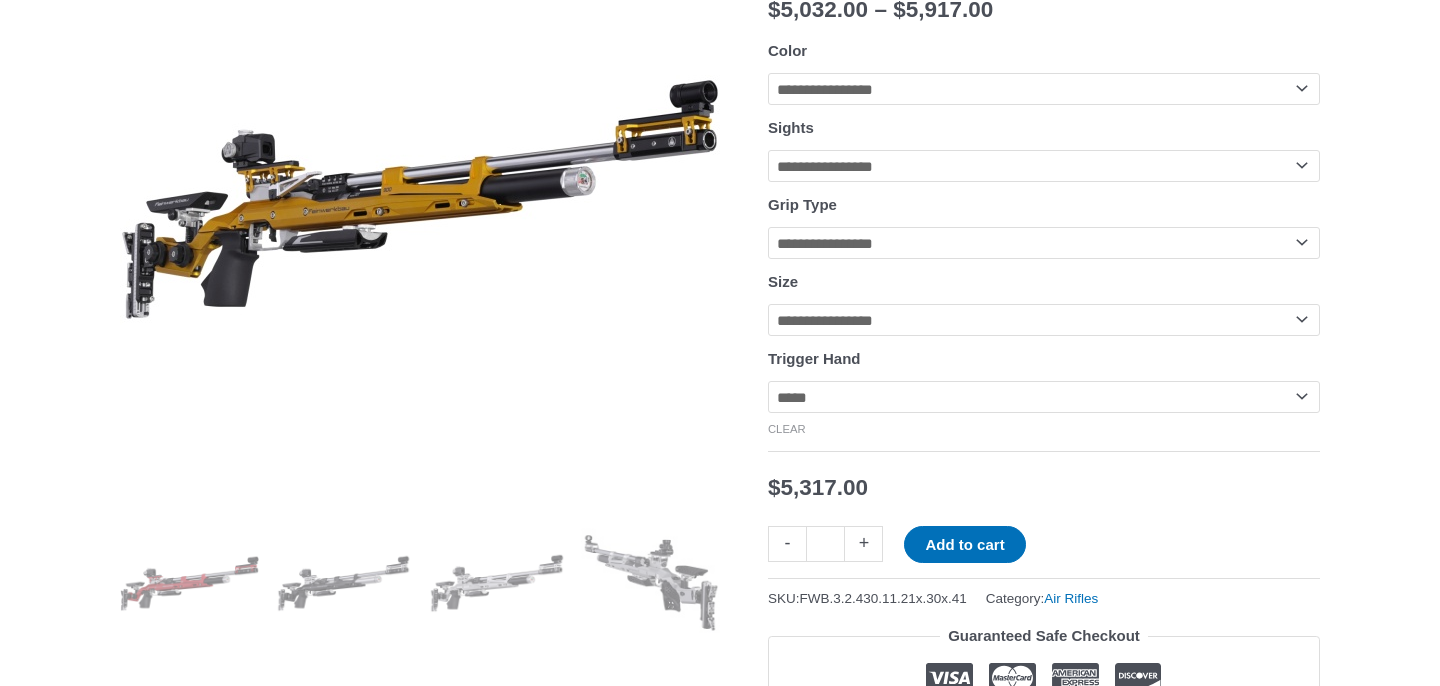 scroll, scrollTop: 381, scrollLeft: 0, axis: vertical 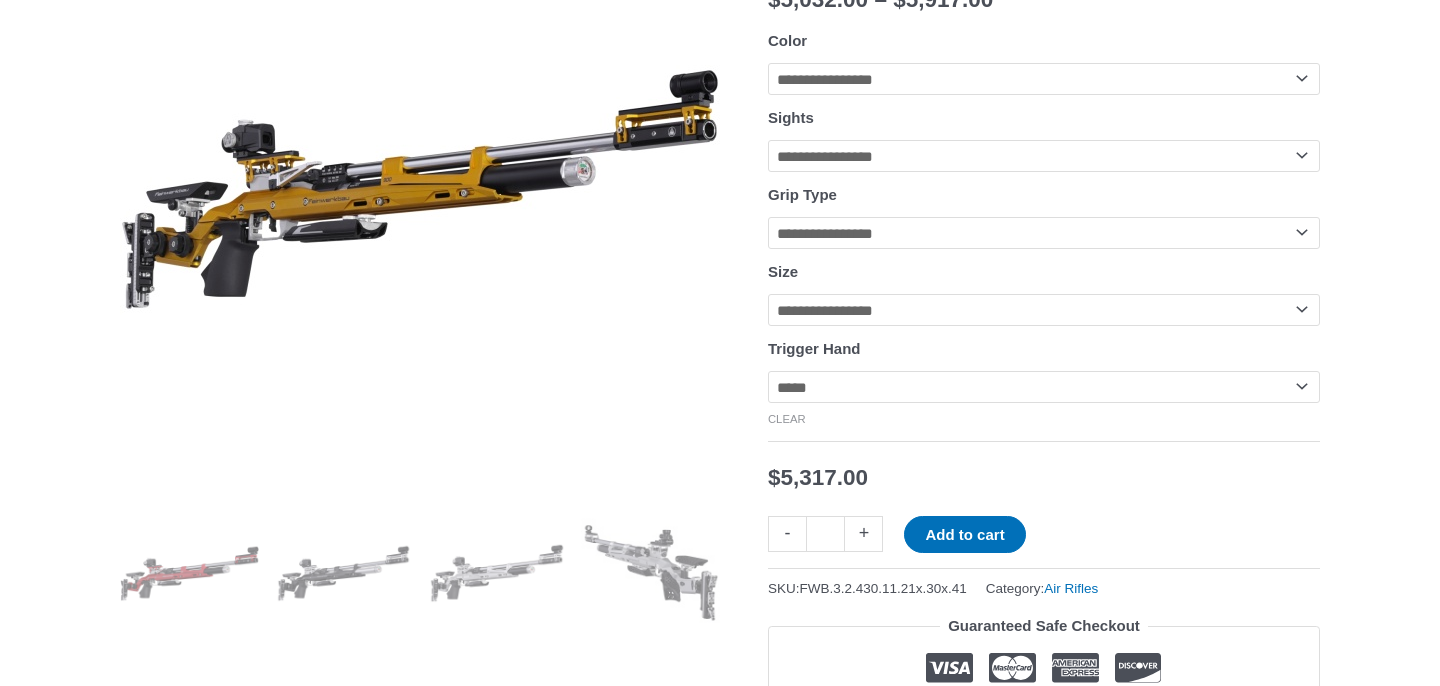 click on "**********" 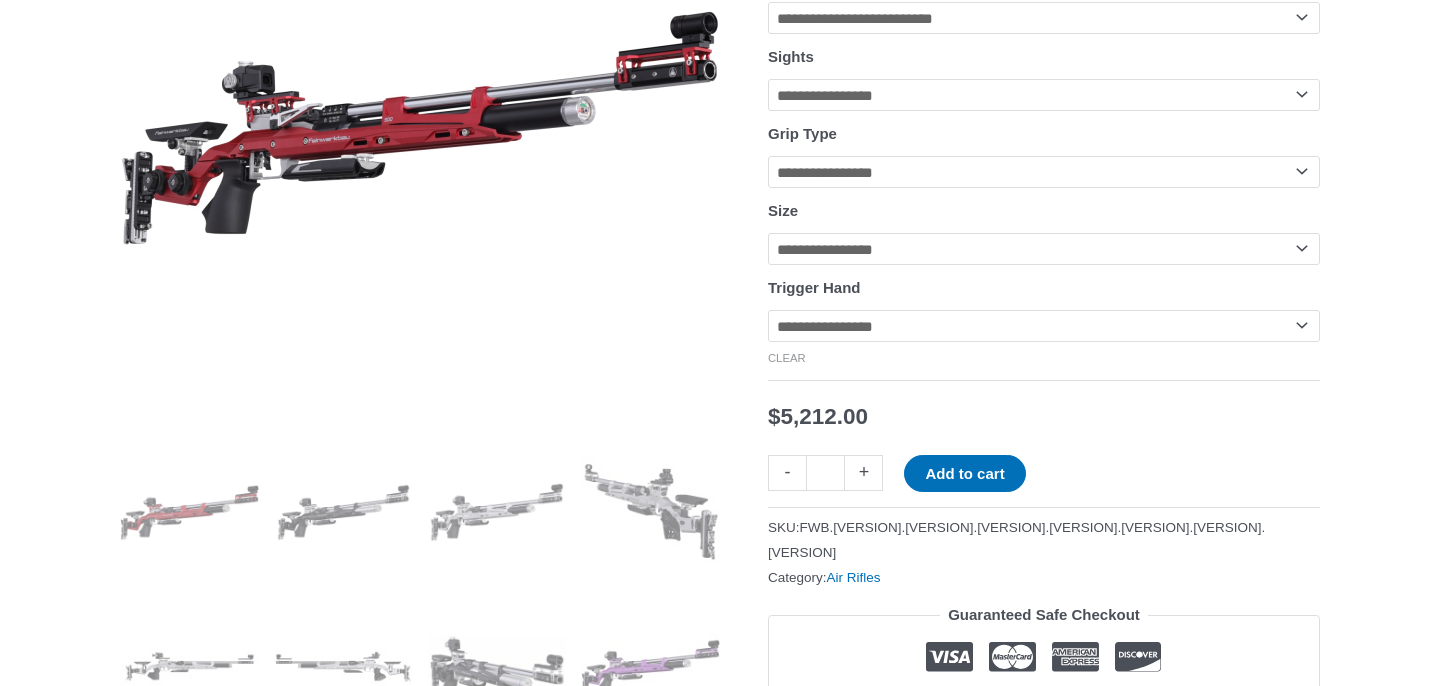 scroll, scrollTop: 468, scrollLeft: 0, axis: vertical 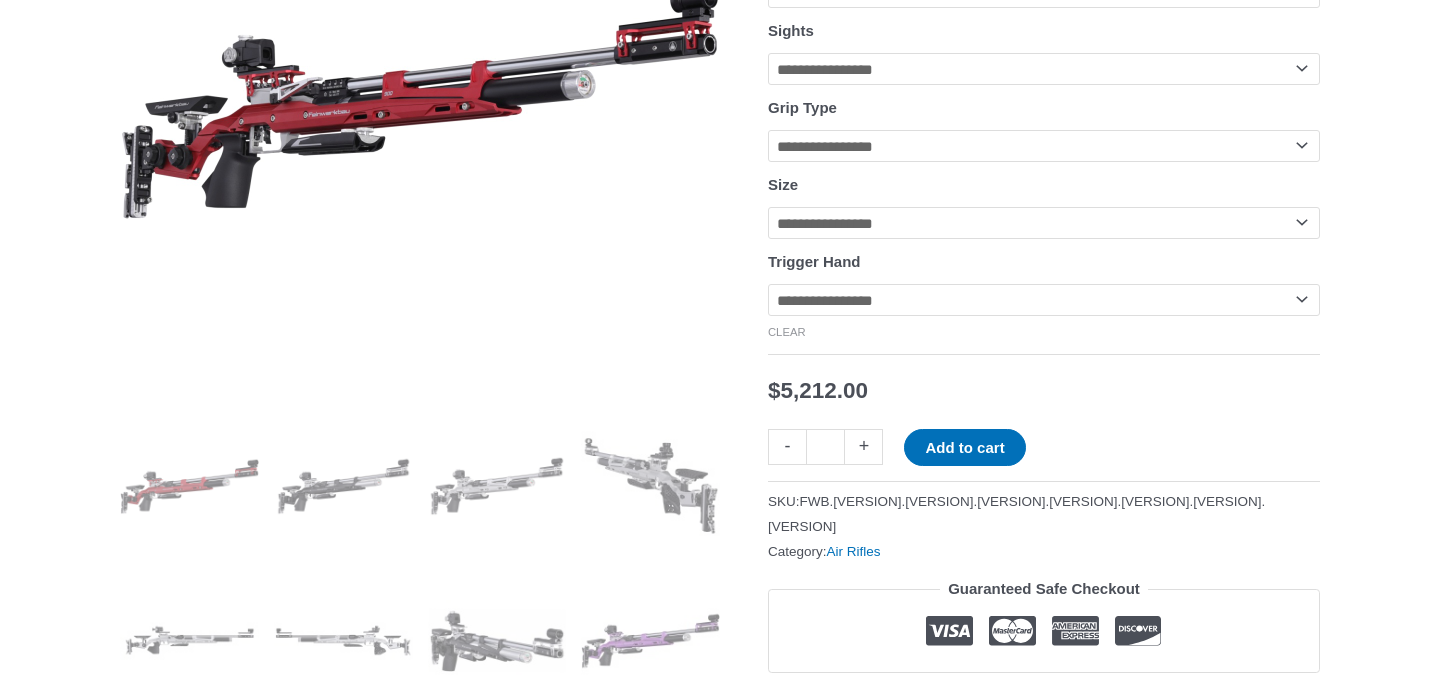 click on "**********" 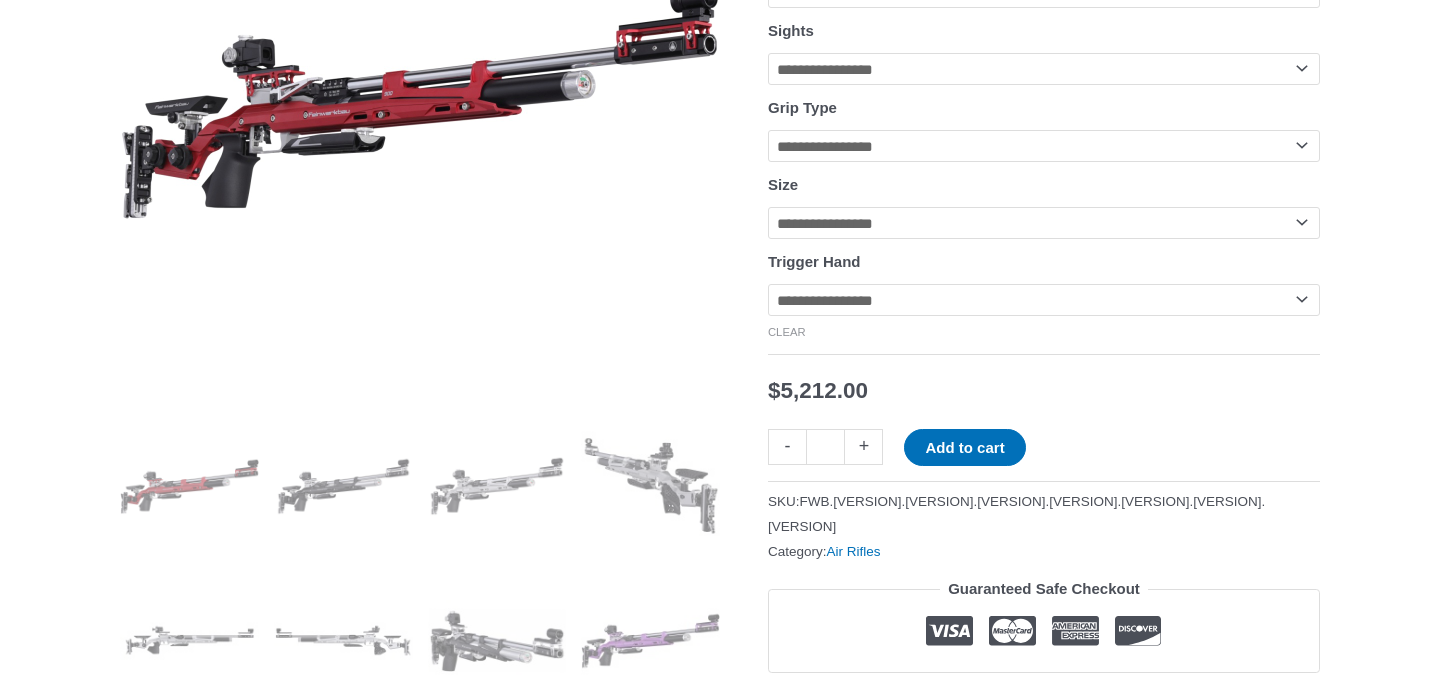 select on "********" 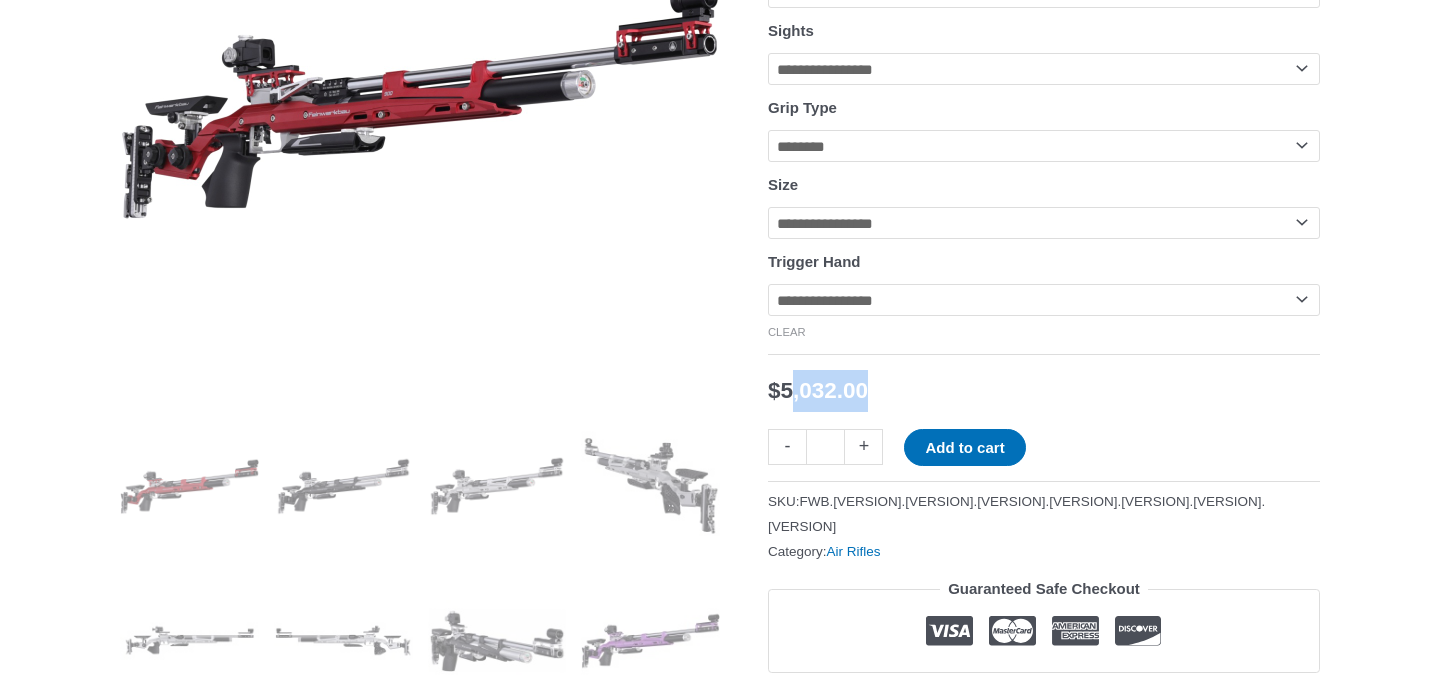 drag, startPoint x: 899, startPoint y: 410, endPoint x: 729, endPoint y: 410, distance: 170 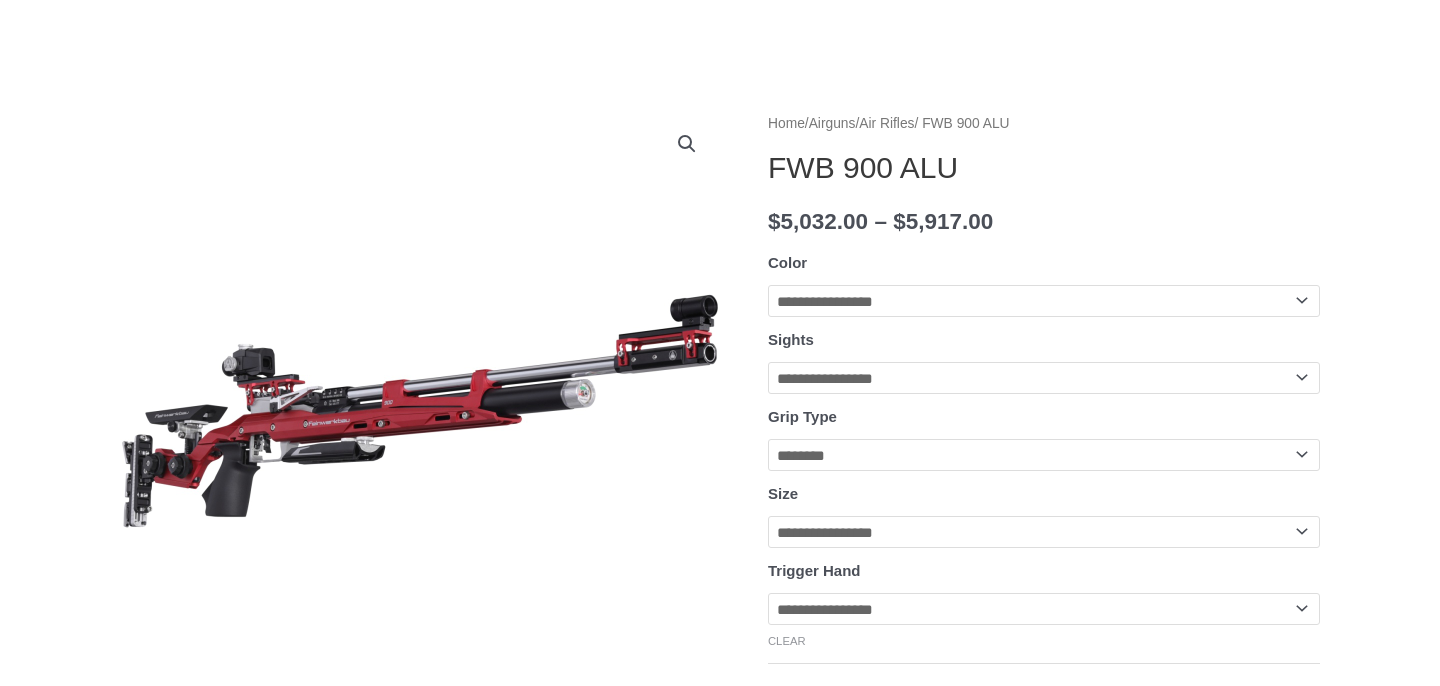 scroll, scrollTop: 11, scrollLeft: 0, axis: vertical 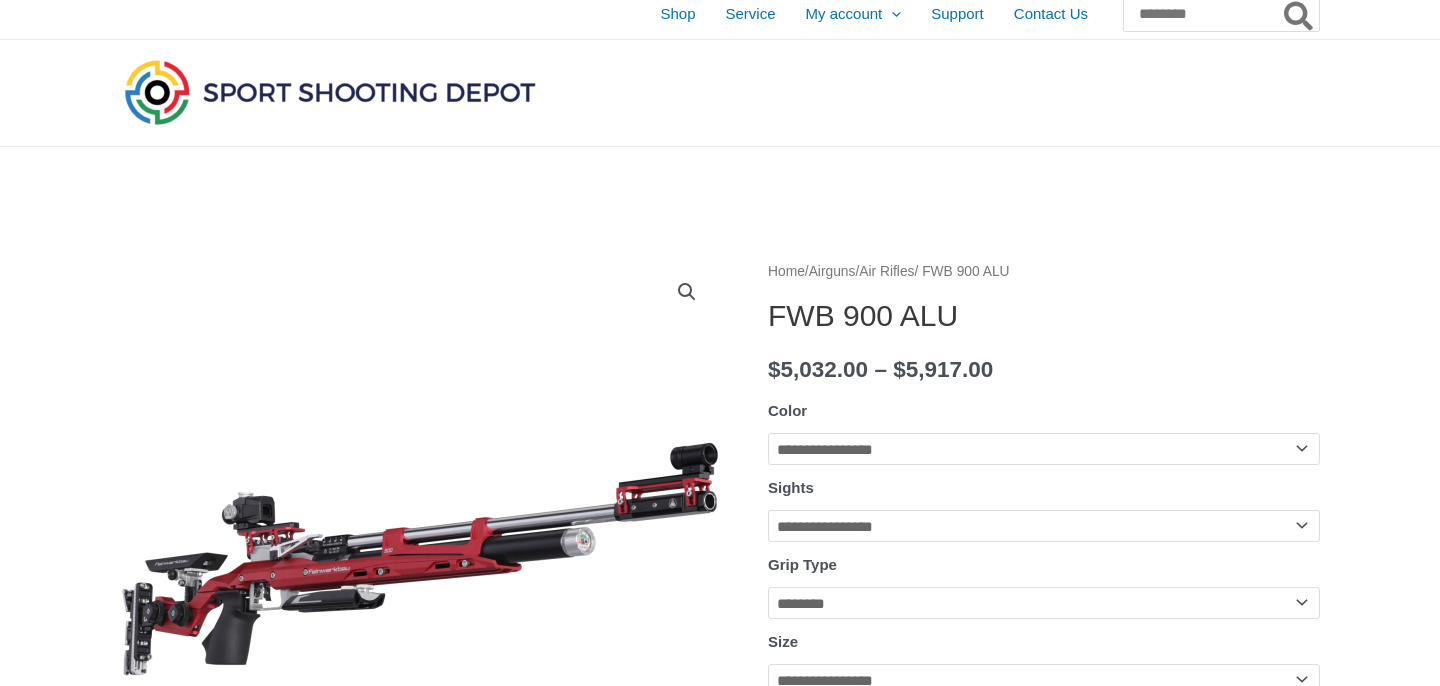 click on "FWB 900 ALU" at bounding box center (1044, 316) 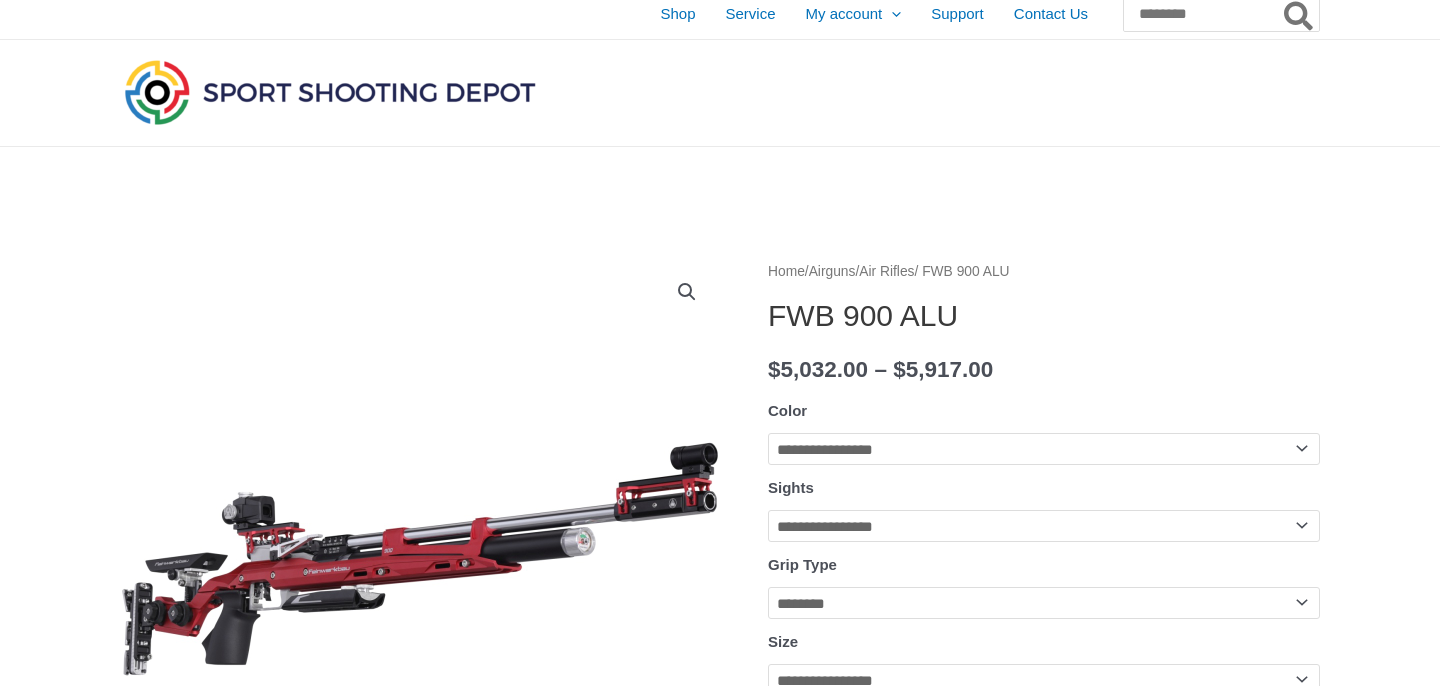 click on "**********" 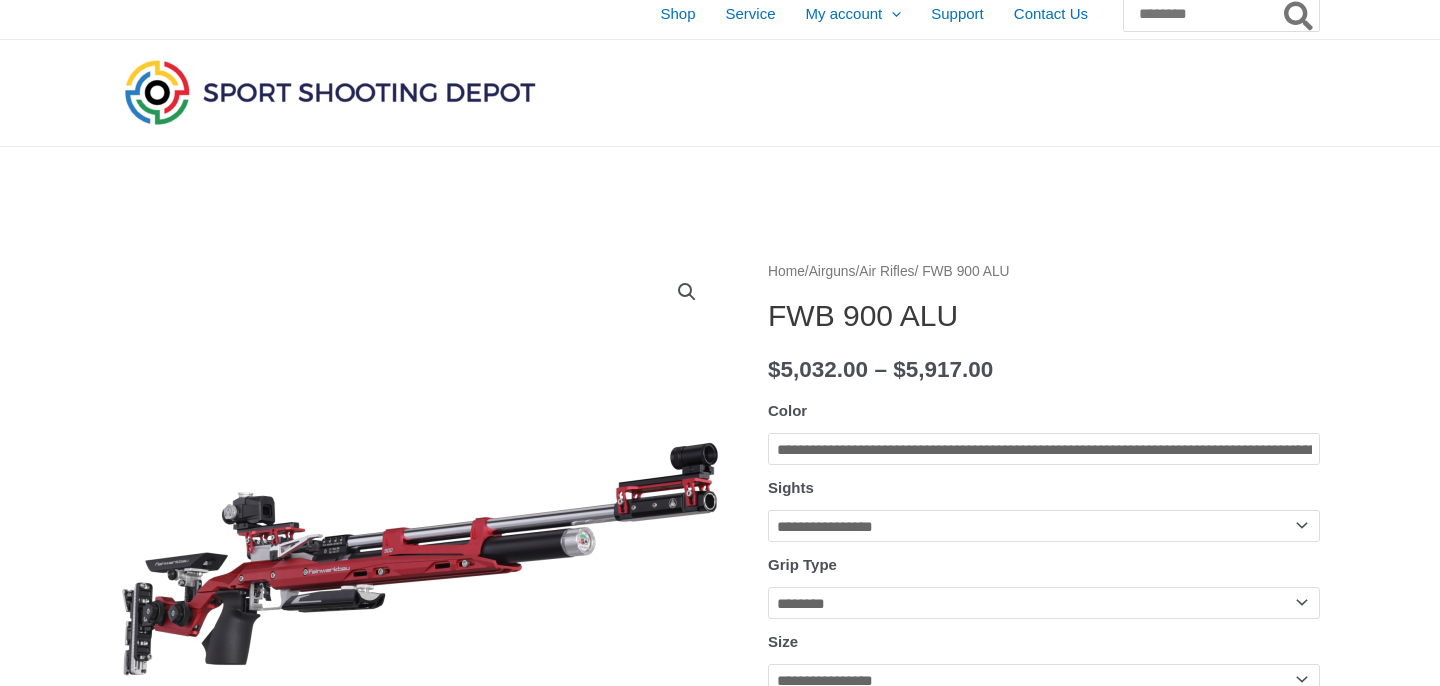 click on "**********" 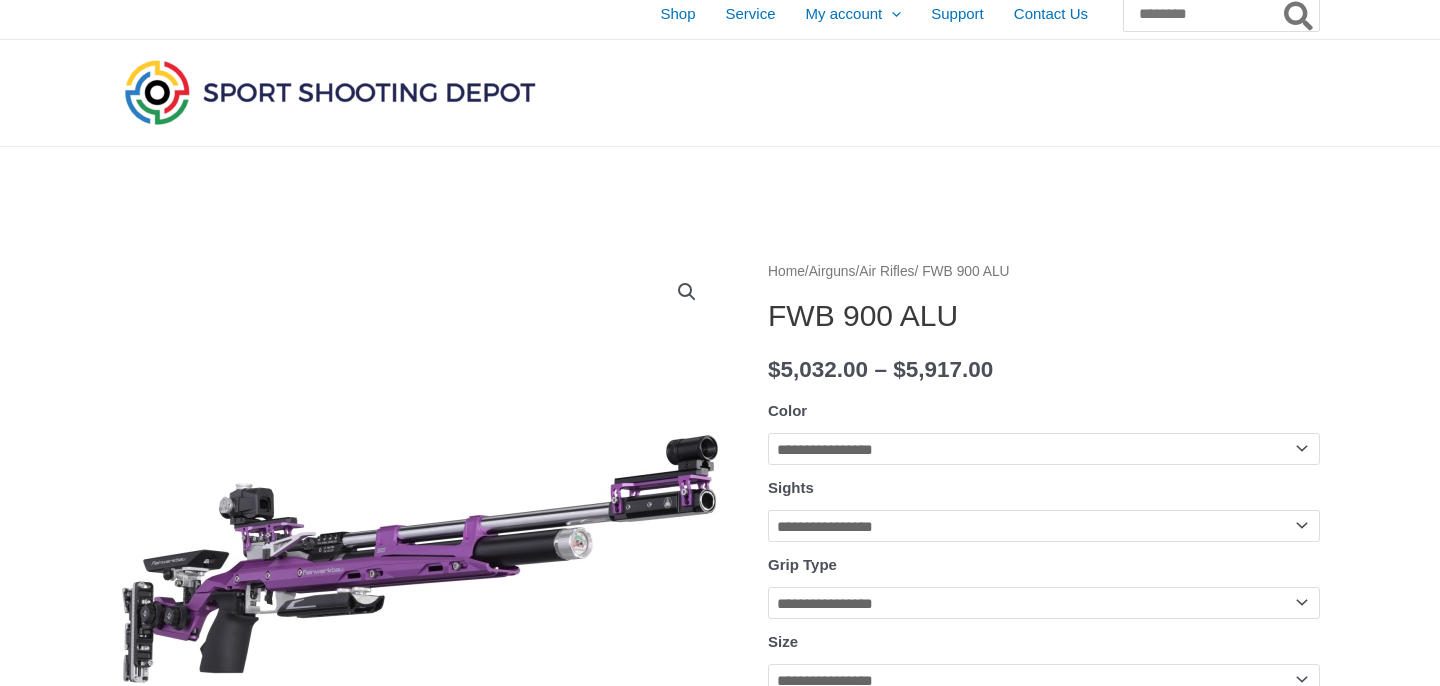 select on "**********" 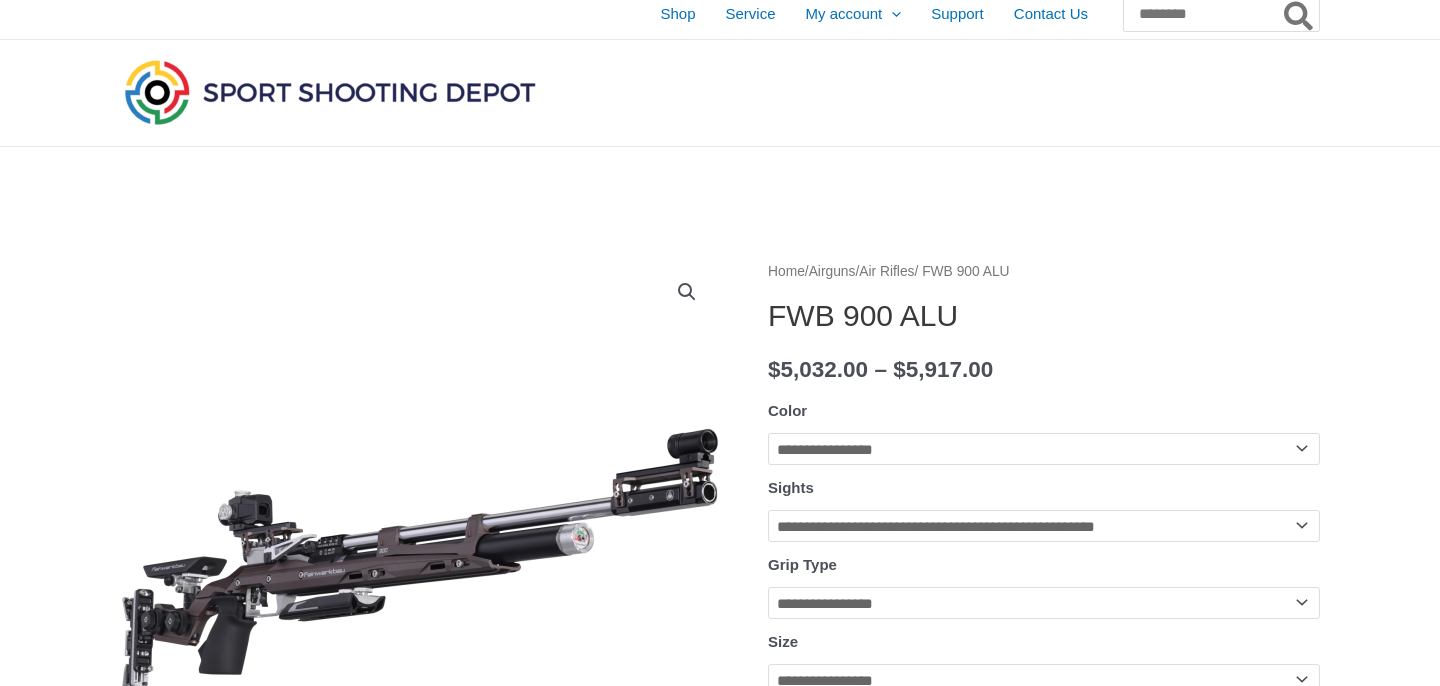 scroll, scrollTop: 155, scrollLeft: 0, axis: vertical 